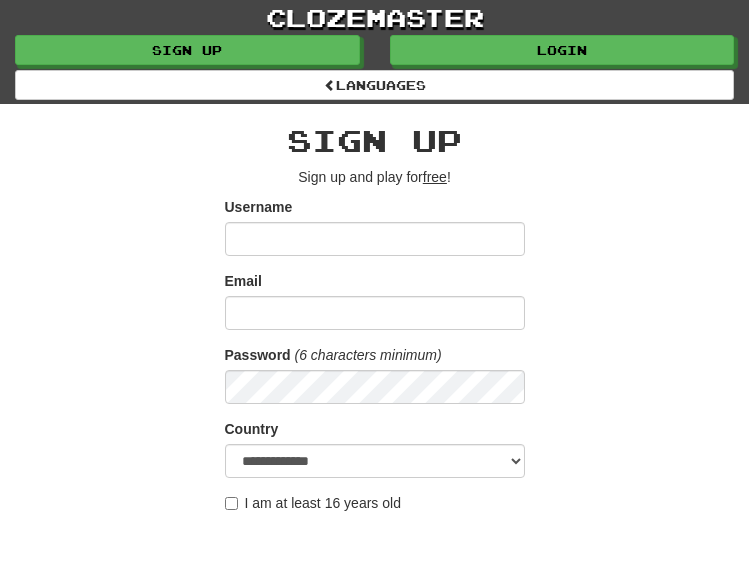 scroll, scrollTop: 600, scrollLeft: 0, axis: vertical 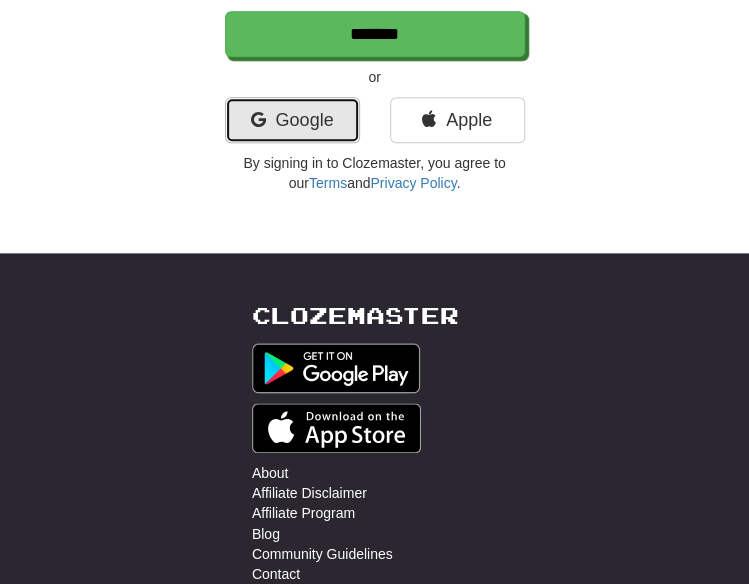 click on "Google" at bounding box center [292, 120] 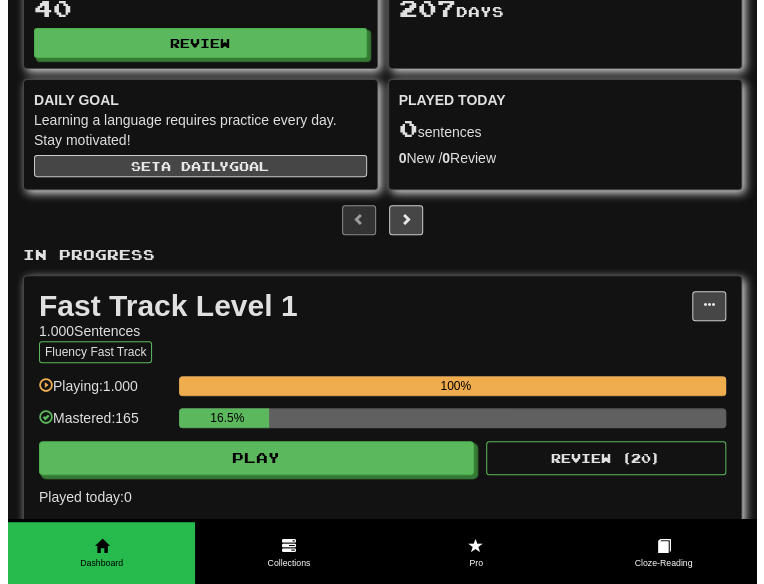 scroll, scrollTop: 400, scrollLeft: 0, axis: vertical 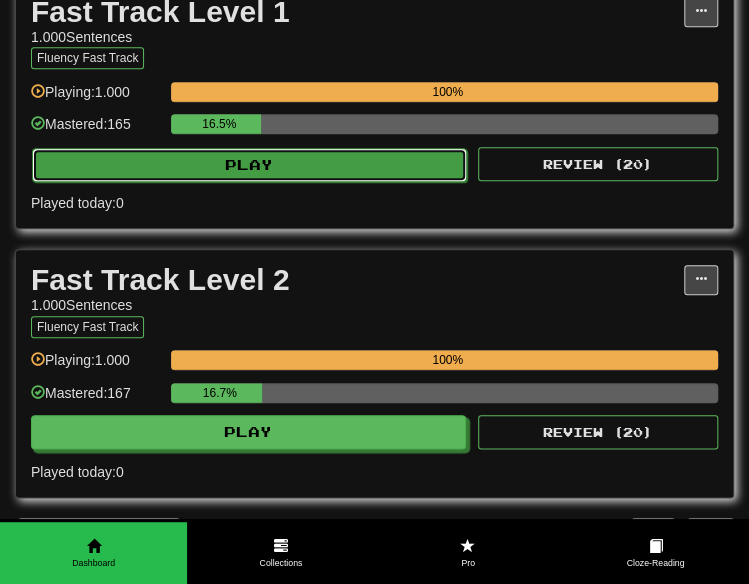 click on "Play" at bounding box center [249, 165] 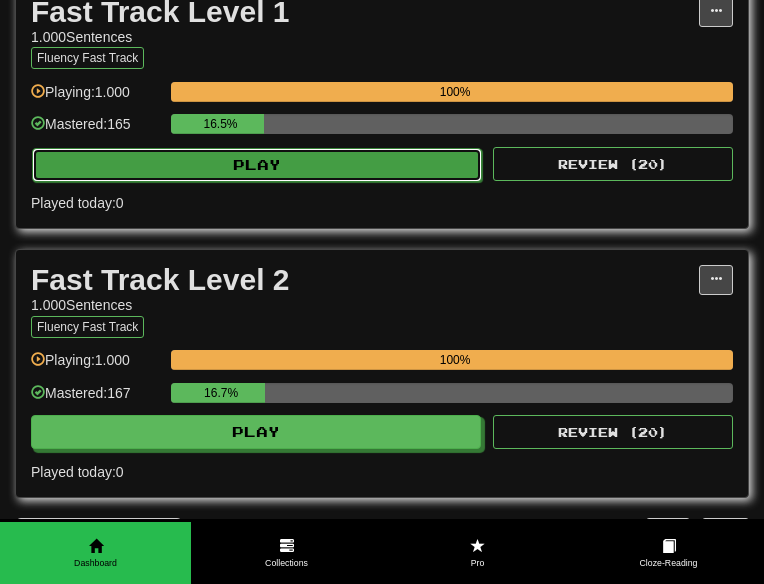 select on "**" 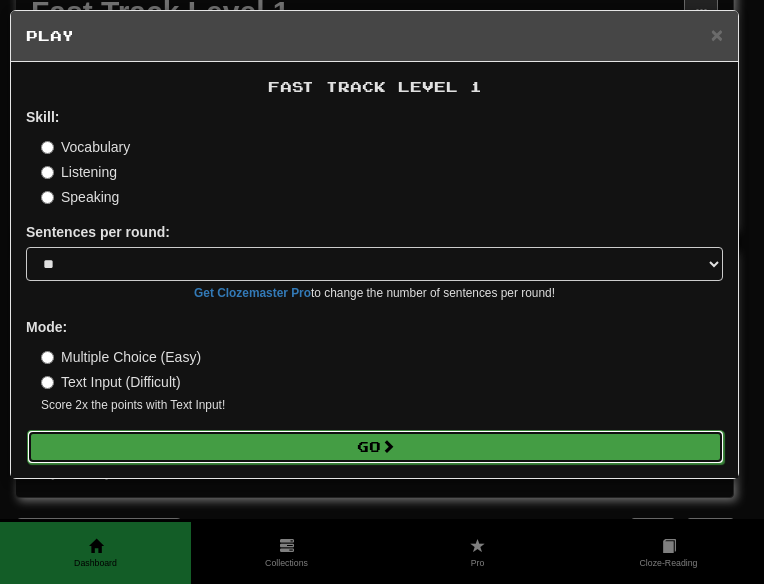 click on "Go" at bounding box center (375, 447) 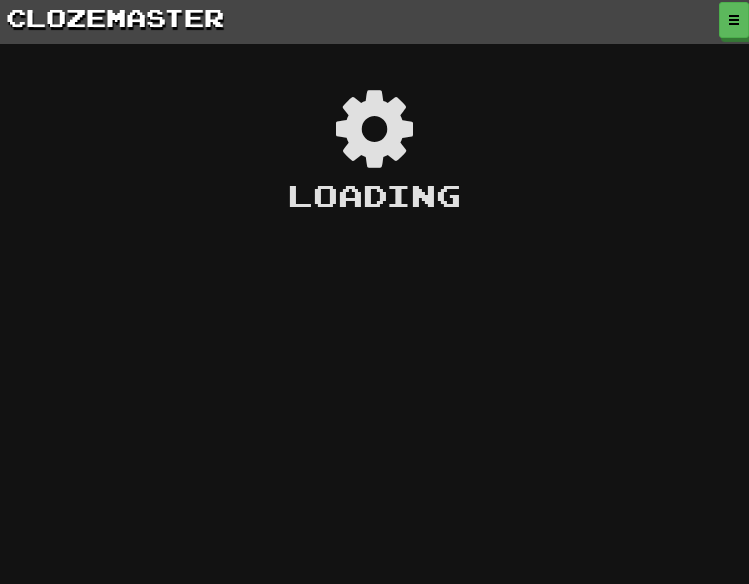 scroll, scrollTop: 0, scrollLeft: 0, axis: both 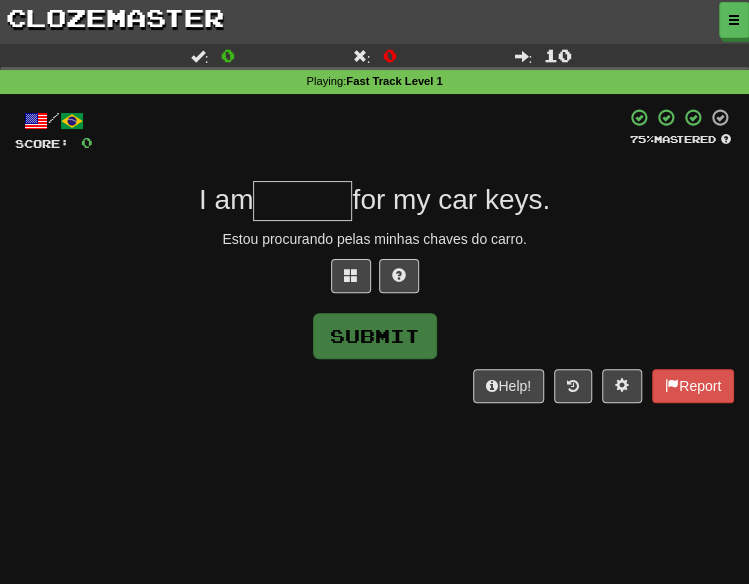 click on "Help!  Report" at bounding box center (374, 386) 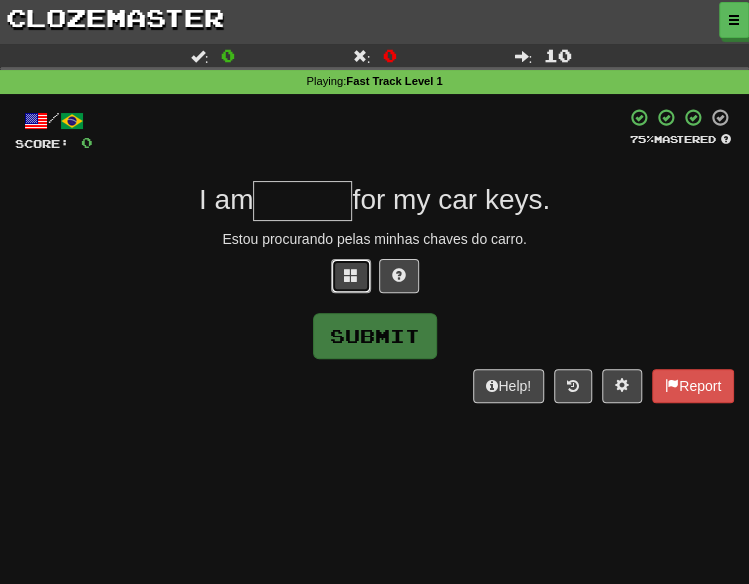 click at bounding box center [351, 276] 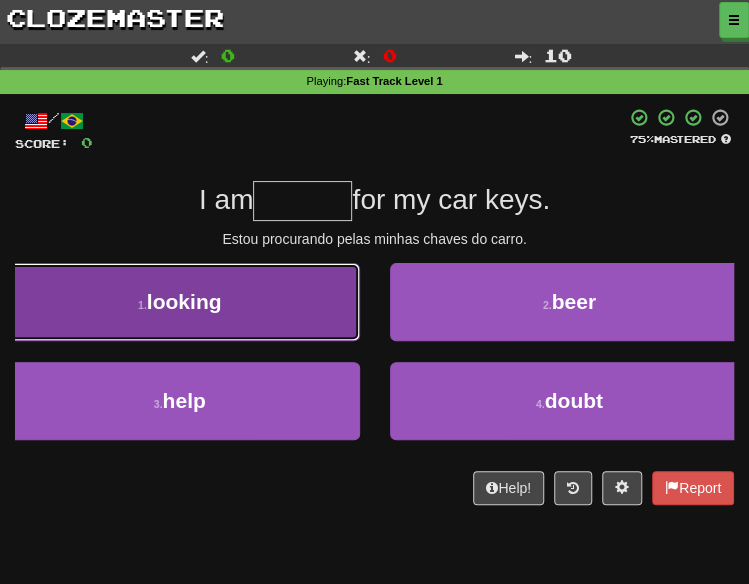 click on "1 . [NAME]" at bounding box center (180, 302) 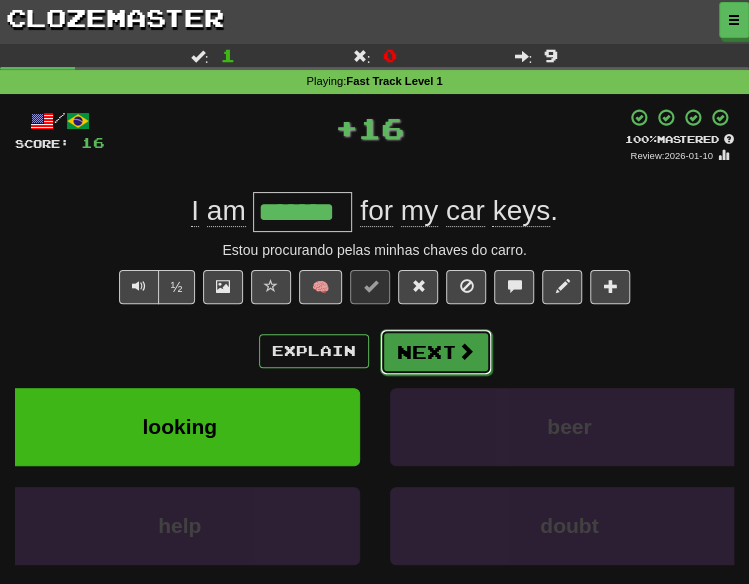 click on "Next" at bounding box center (436, 352) 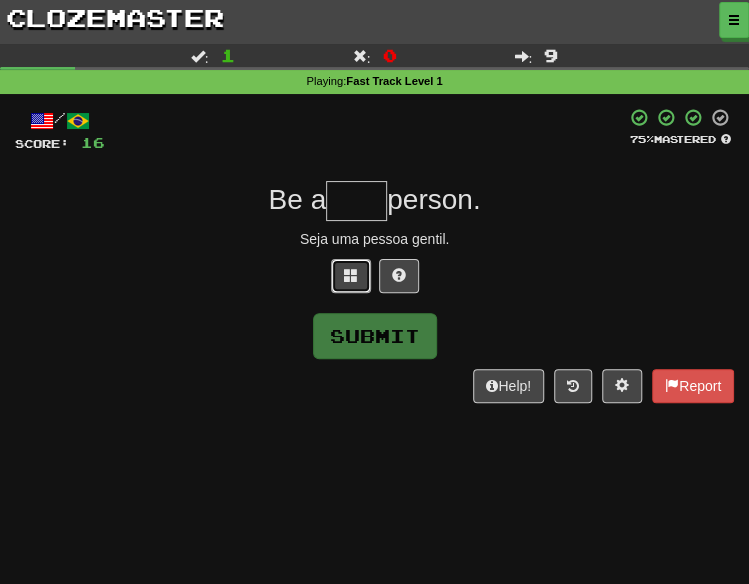 click at bounding box center [351, 275] 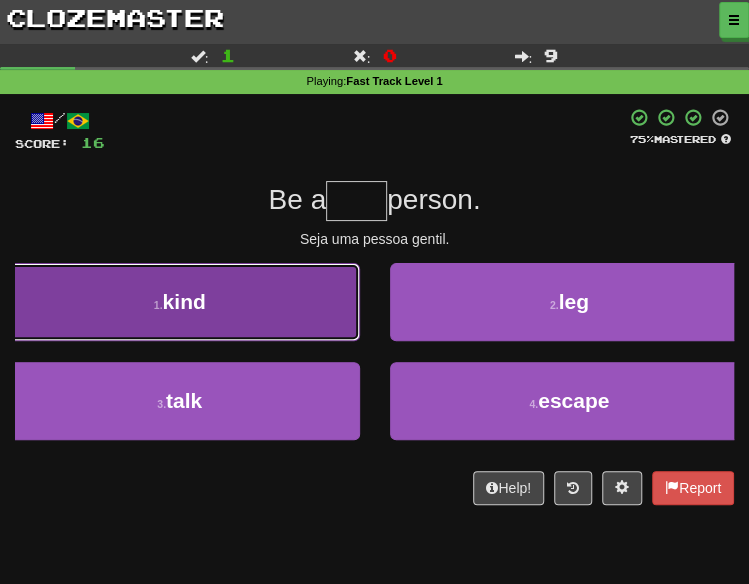 click on "1 . [NAME]" at bounding box center (180, 302) 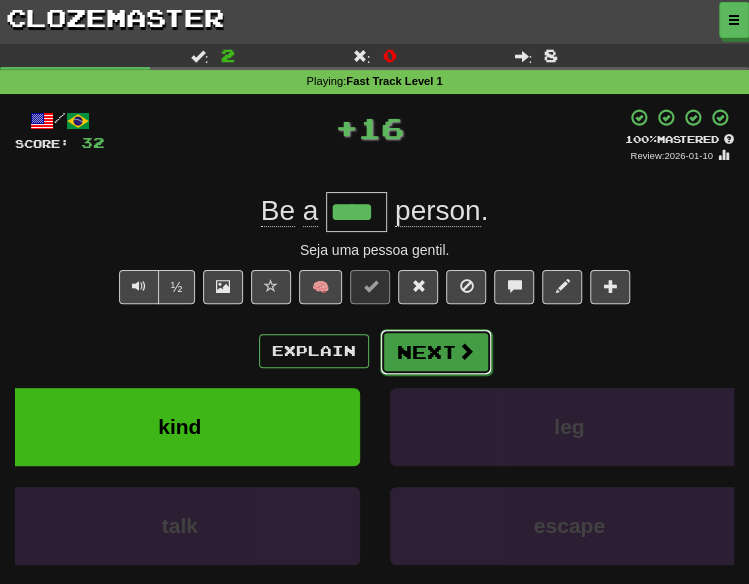 click on "Next" at bounding box center (436, 352) 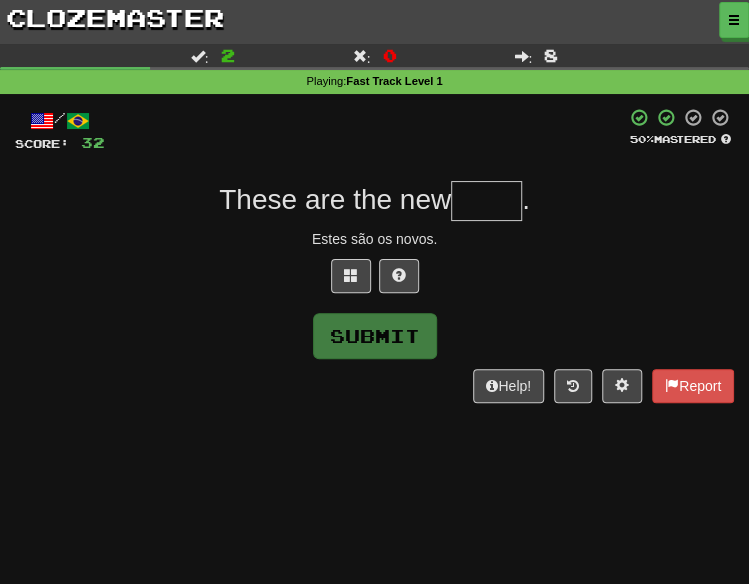 click at bounding box center (374, 281) 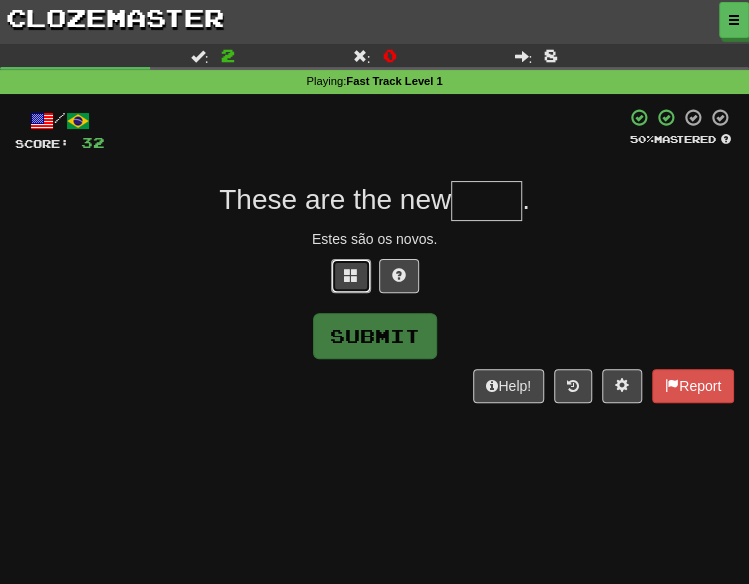click at bounding box center [351, 276] 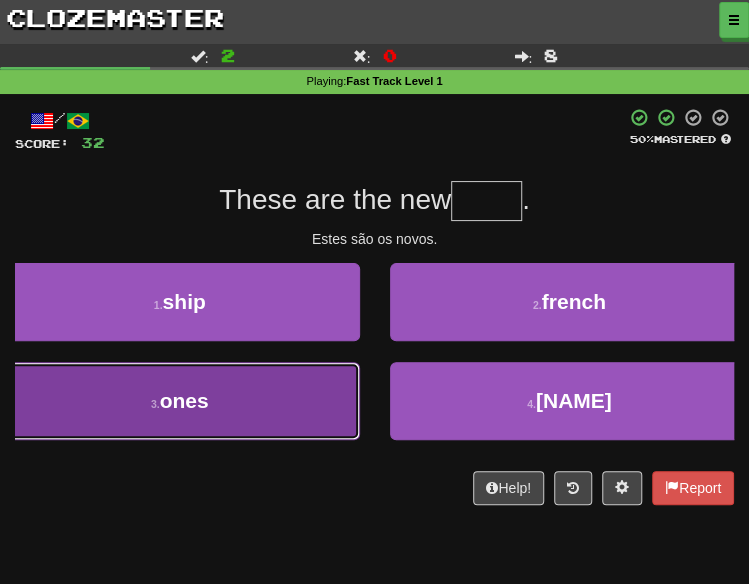 click on "3 .  ones" at bounding box center (180, 401) 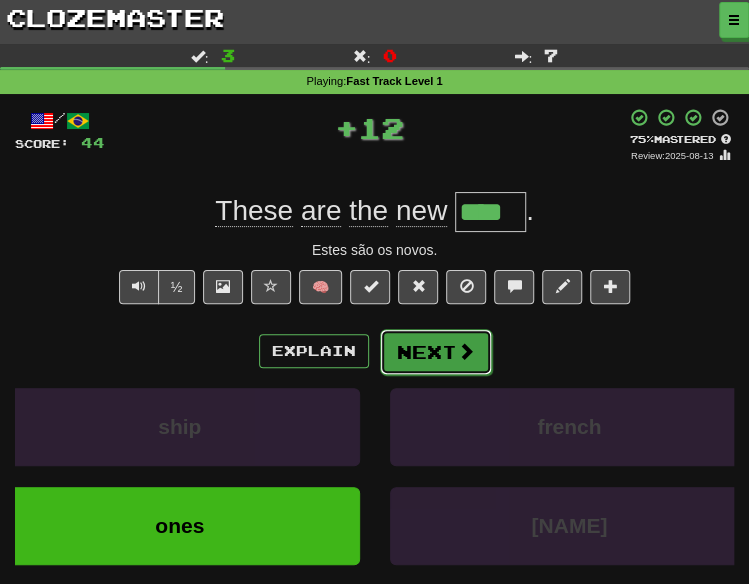 click on "Next" at bounding box center [436, 352] 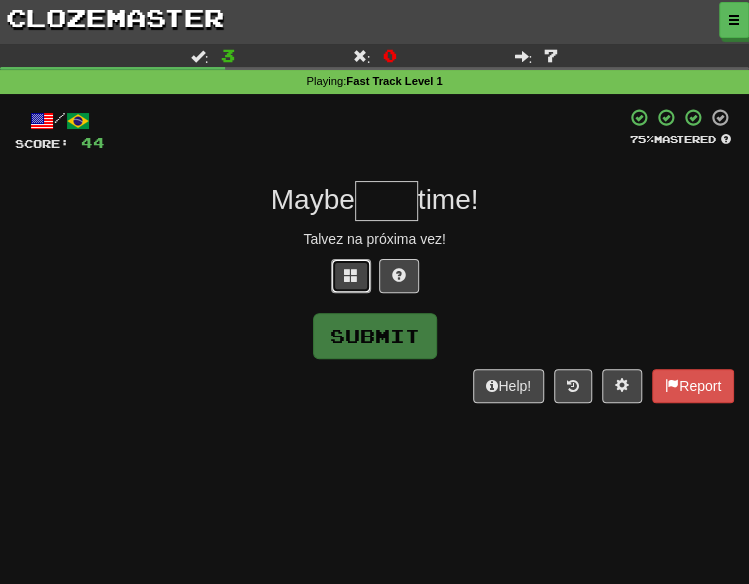 click at bounding box center [351, 276] 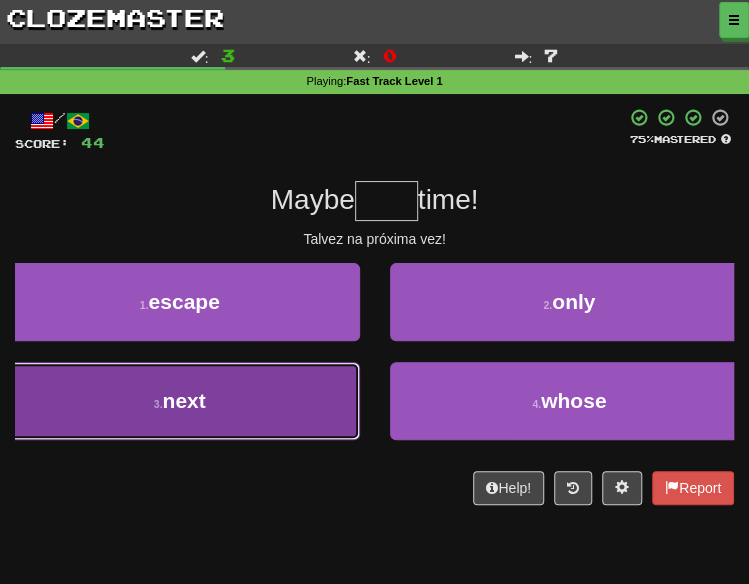 click on "3 .  next" at bounding box center (180, 401) 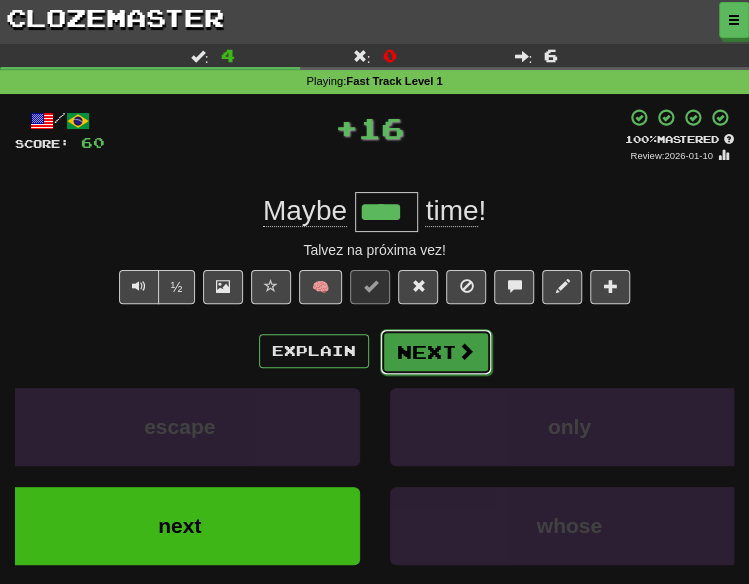 click on "Next" at bounding box center (436, 352) 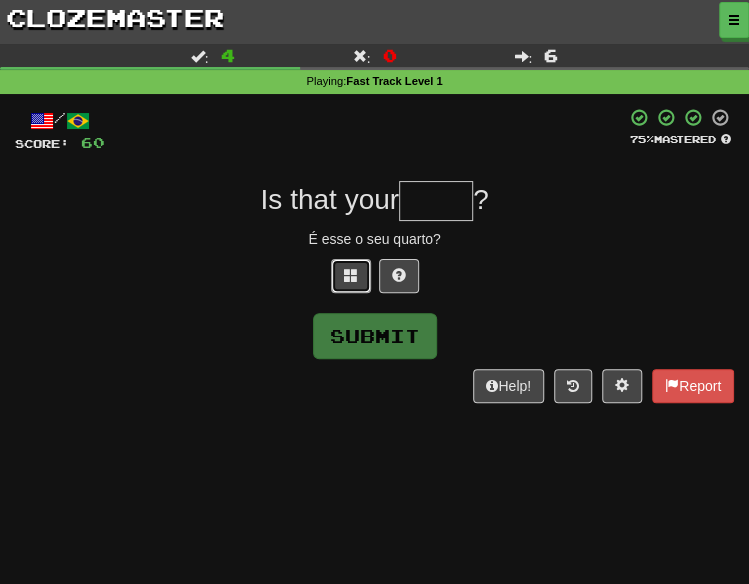 click at bounding box center (351, 276) 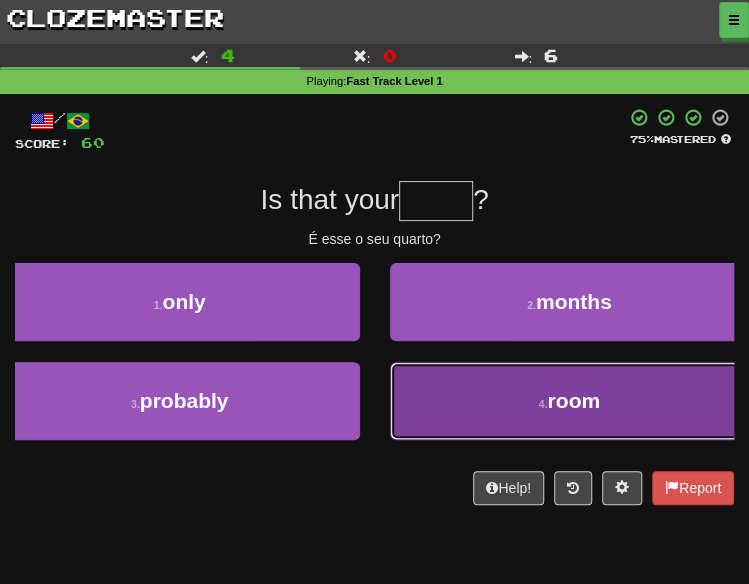 click on "4 .  room" at bounding box center [570, 401] 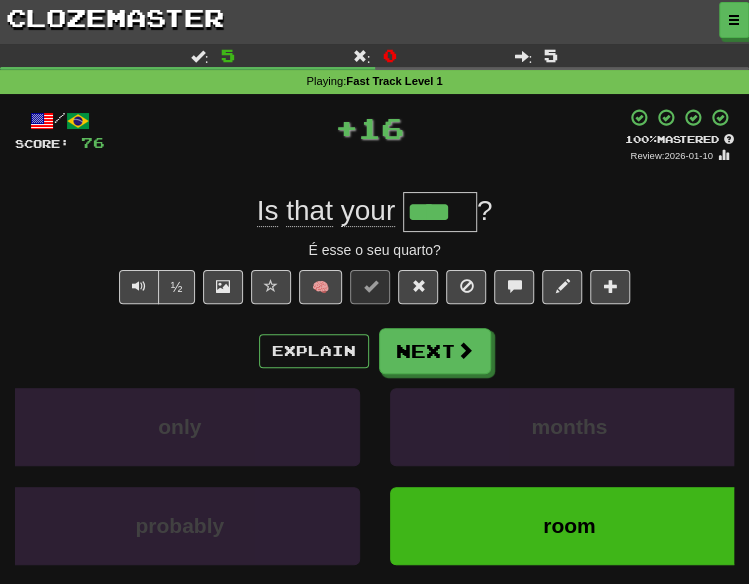 click on "/  Score:   76 + 16 100 %  Mastered Review:  2026-01-10 Is   that   your   **** ? É esse o seu quarto? ½ 🧠 Explain Next only months probably room Learn more: only months probably room  Help!  Report" at bounding box center (374, 384) 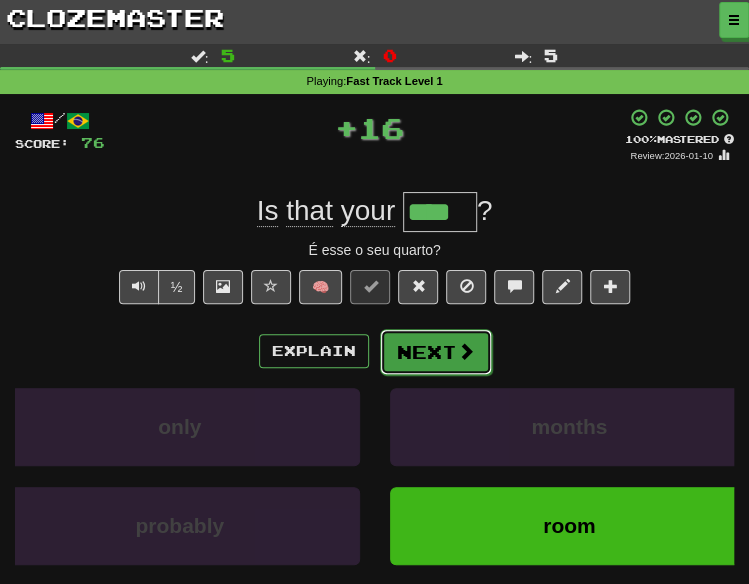click on "Next" at bounding box center [436, 352] 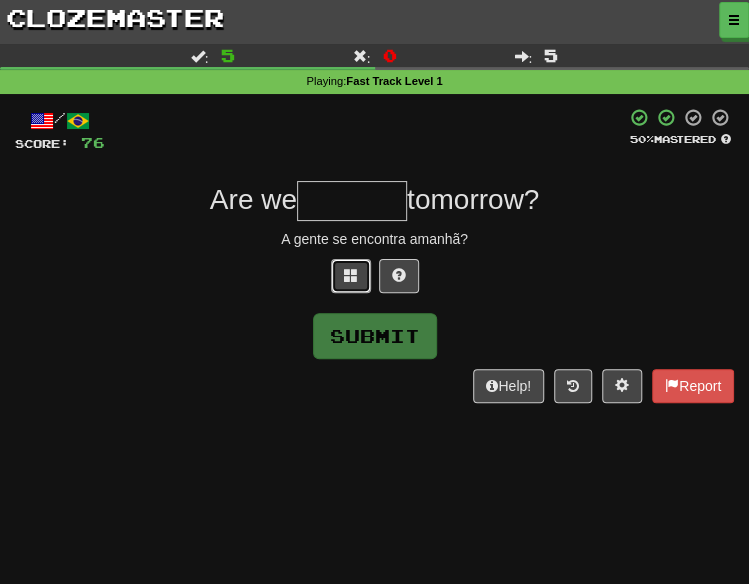 click at bounding box center [351, 275] 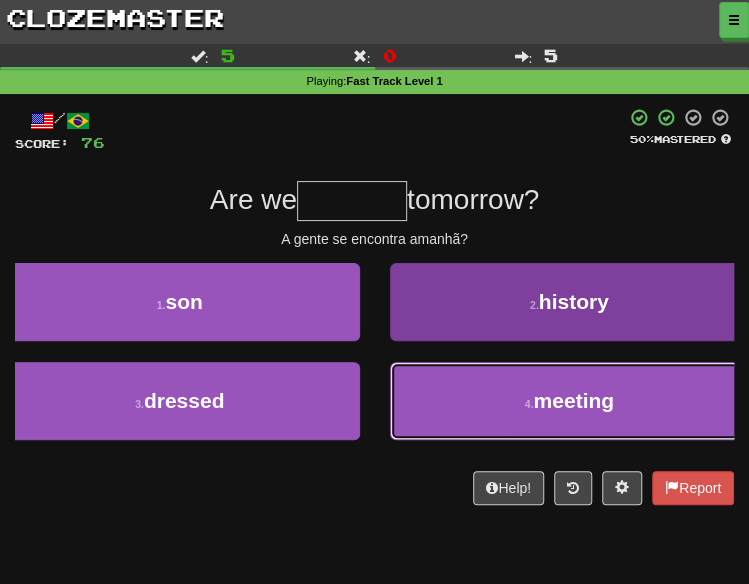 click on "4 .  meeting" at bounding box center [570, 401] 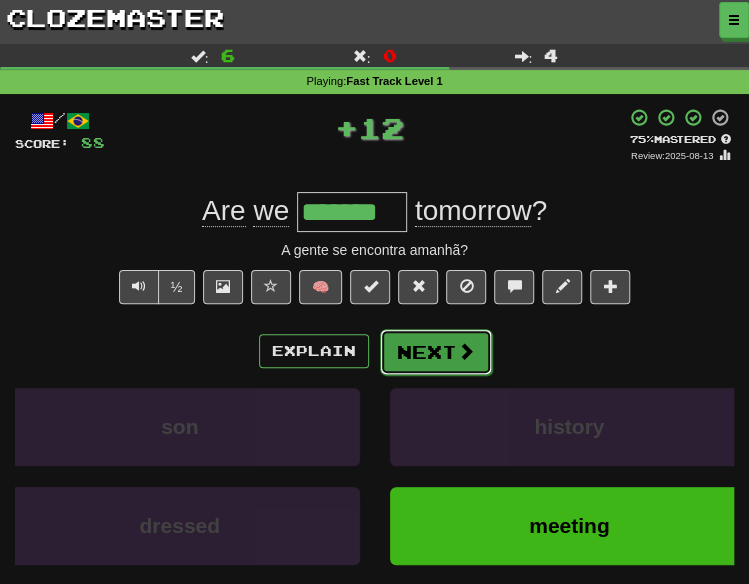 click on "Next" at bounding box center [436, 352] 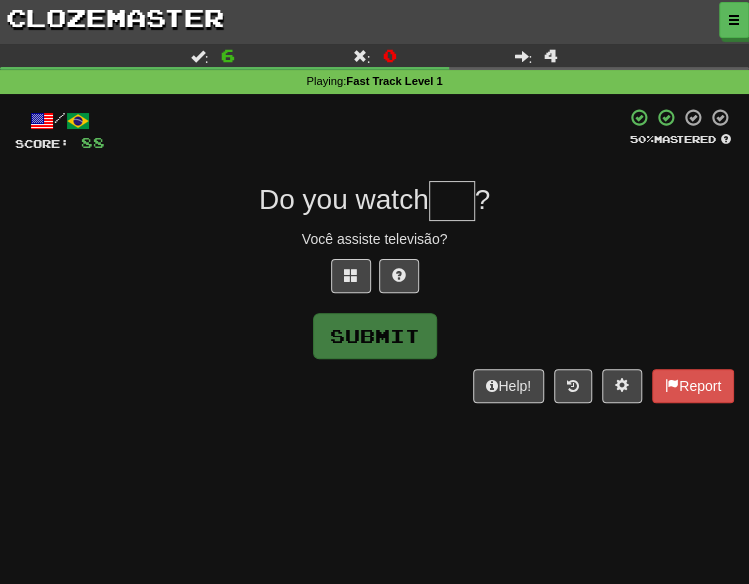 click at bounding box center (374, 281) 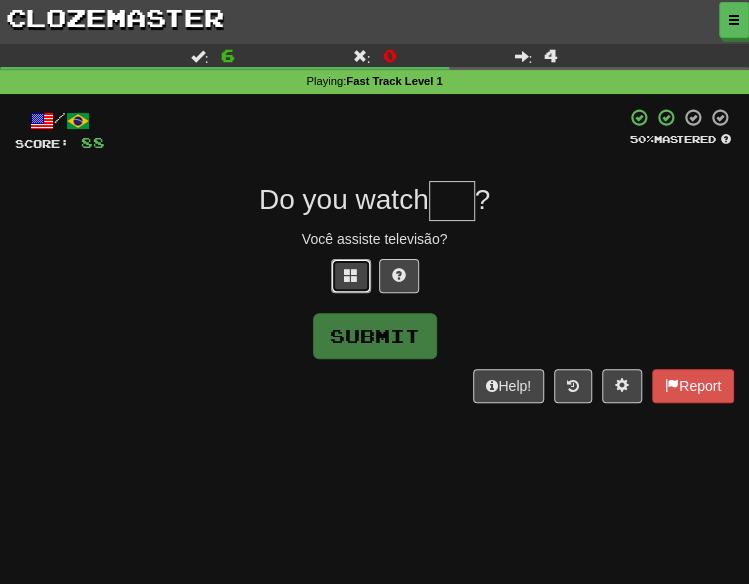click at bounding box center (351, 276) 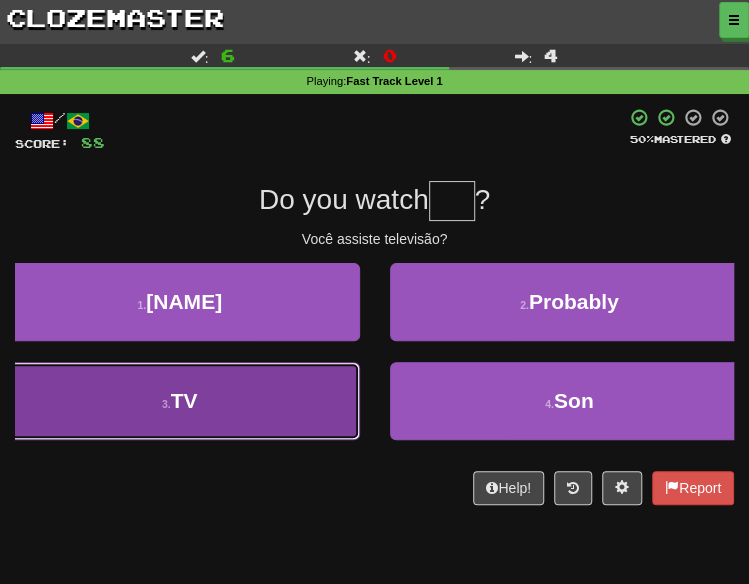 click on "3 .  TV" at bounding box center (180, 401) 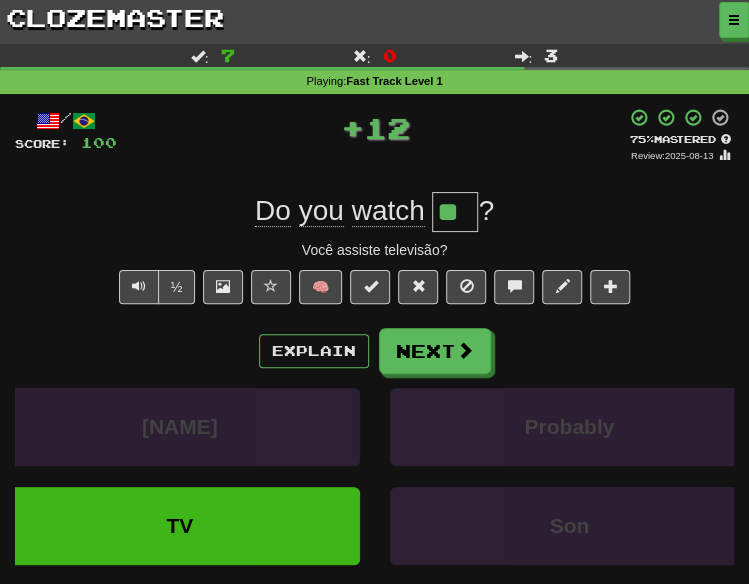 click on "Explain Next Uncle Probably TV Son Learn more: Uncle Probably TV Son" at bounding box center (374, 472) 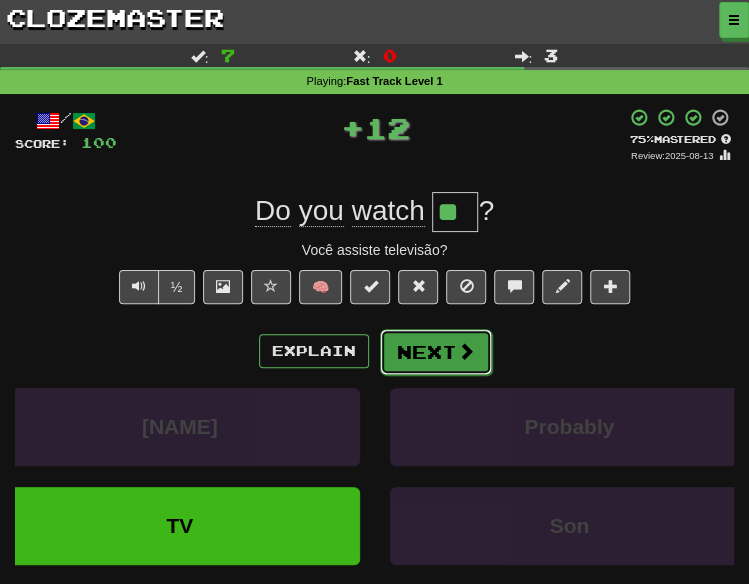 click on "Next" at bounding box center [436, 352] 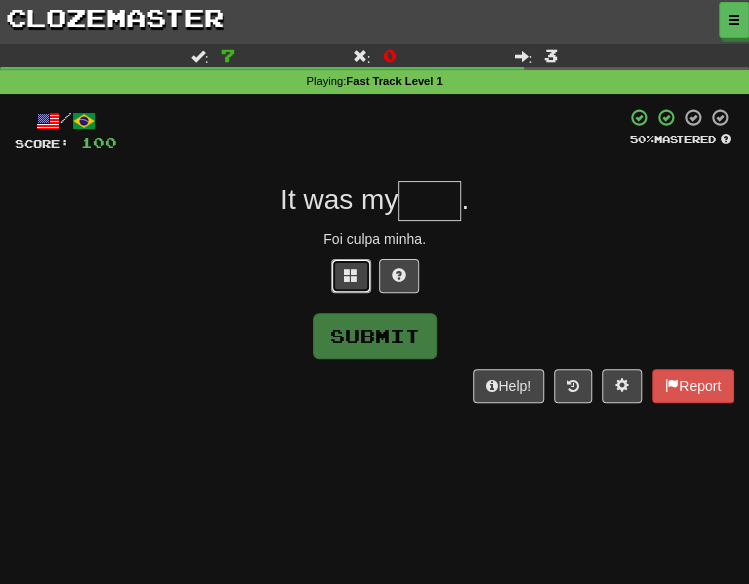click at bounding box center [351, 275] 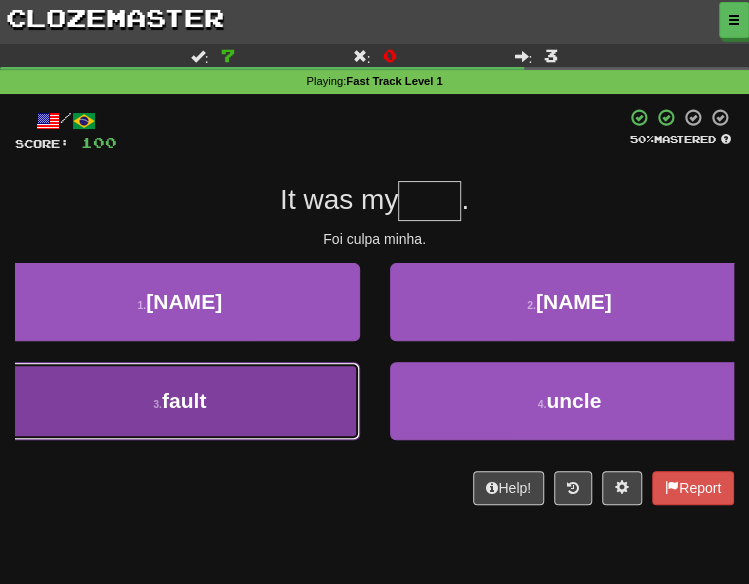 click on "3 .  fault" at bounding box center (180, 401) 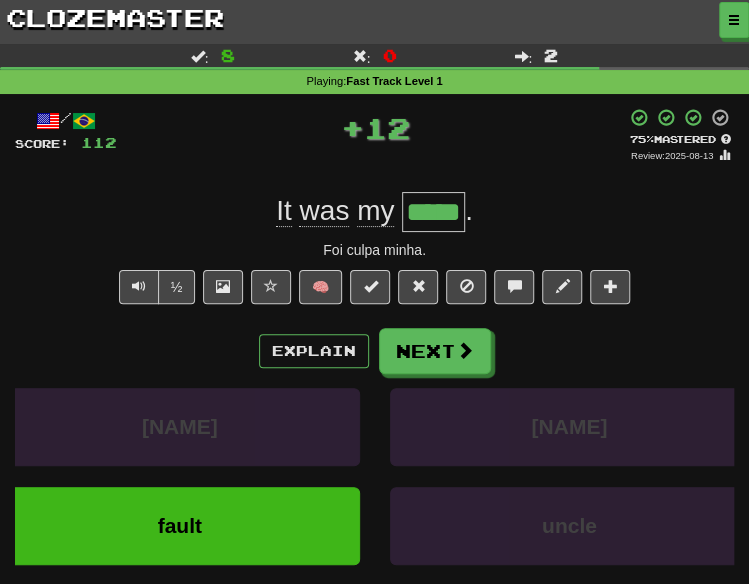 click on "Explain Next mate promised fault uncle Learn more: mate promised fault uncle" at bounding box center (374, 472) 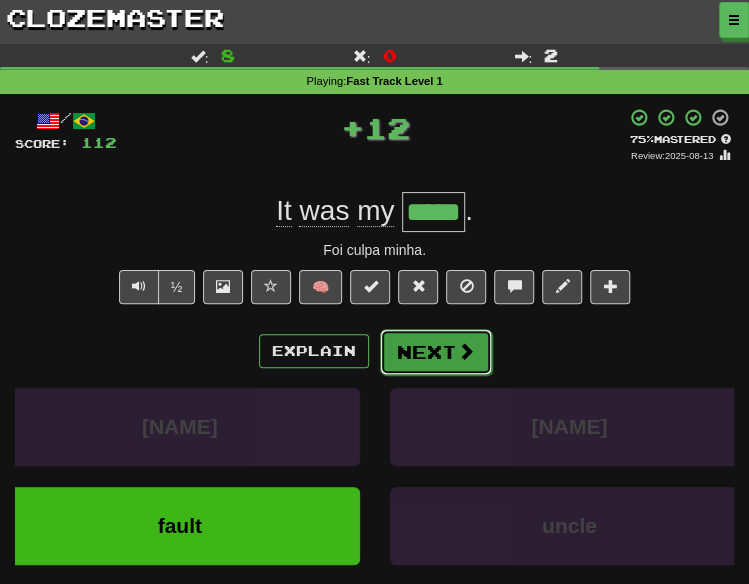 click on "Next" at bounding box center [436, 352] 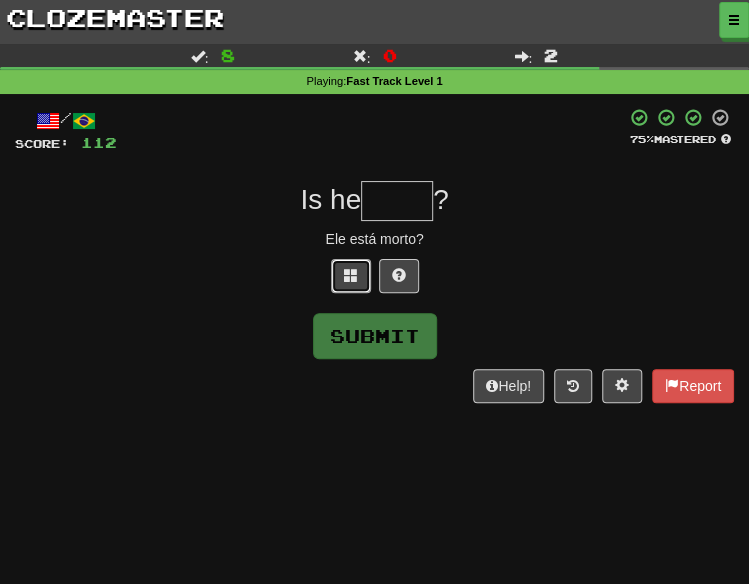 click at bounding box center [351, 276] 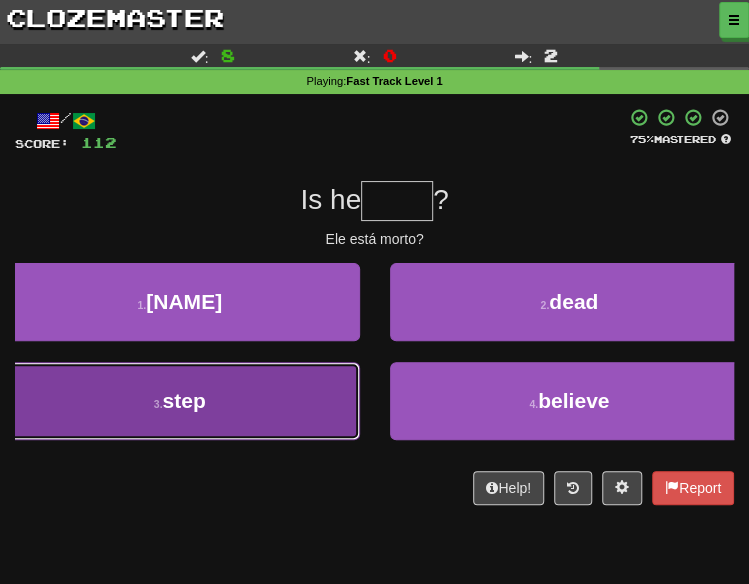 click on "3 .  step" at bounding box center [180, 401] 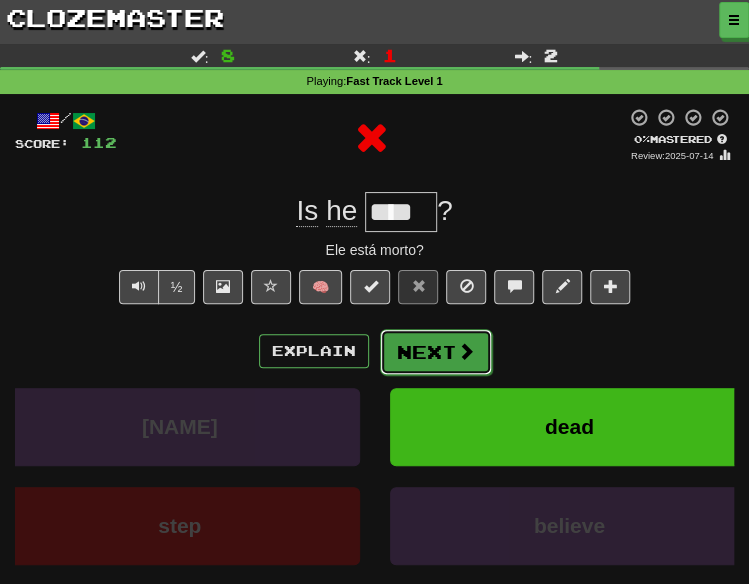 click on "Next" at bounding box center (436, 352) 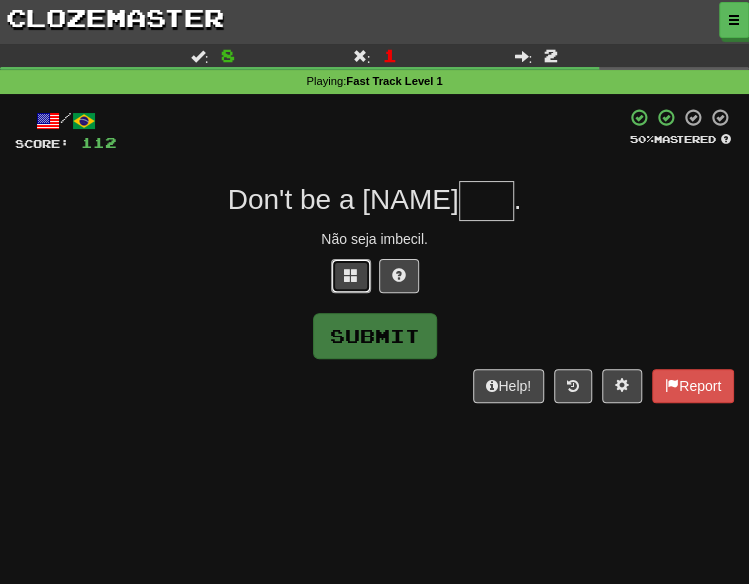 click at bounding box center [351, 276] 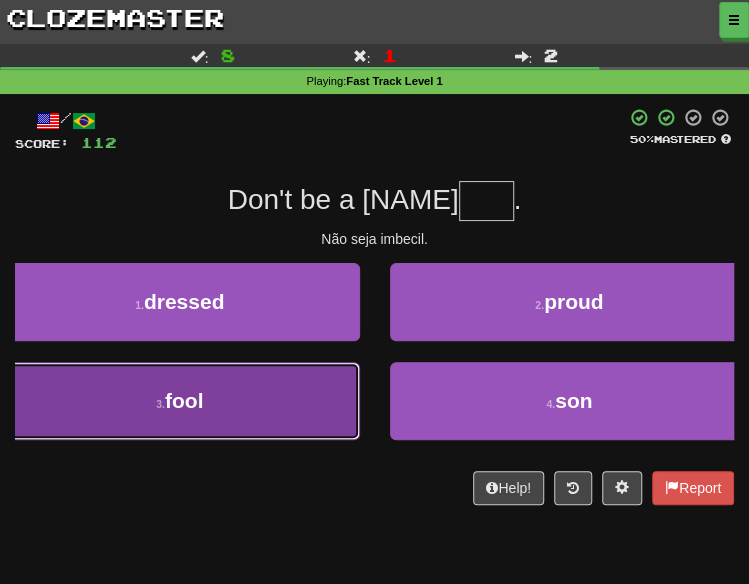 click on "3 .  fool" at bounding box center (180, 401) 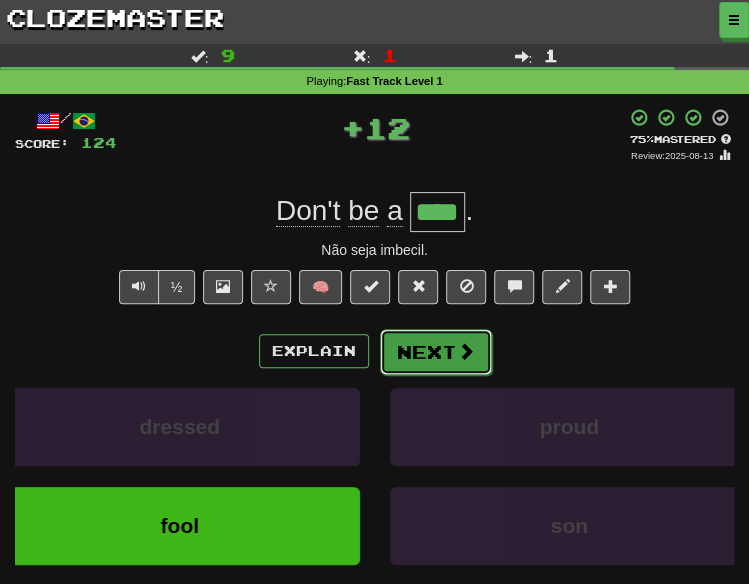 click on "Dashboard
Clozemaster
SnowyPond8393
/
Toggle Dropdown
Dashboard
Leaderboard
Activity Feed
Notifications
Profile
Discussions
English
/
Português
Streak:
207
Review:
40
Points Today: 0
Languages
Account
Logout
SnowyPond8393
/
Toggle Dropdown
Dashboard
Leaderboard
Activity Feed
Notifications
Profile
Discussions
English
/
Português
Streak:
207
Review:
40
Points Today: 0
Languages
Account
Logout
clozemaster
Correct   :   9 Incorrect   :   1 To go   :   1 Playing :  Fast Track Level 1  /  Score:   124 + 12 75 %  Mastered Review:  2025-08-13 Don't   be   a   **** . Não seja imbecil. ½ 🧠 Explain Next dressed proud fool son son" at bounding box center (374, 1069) 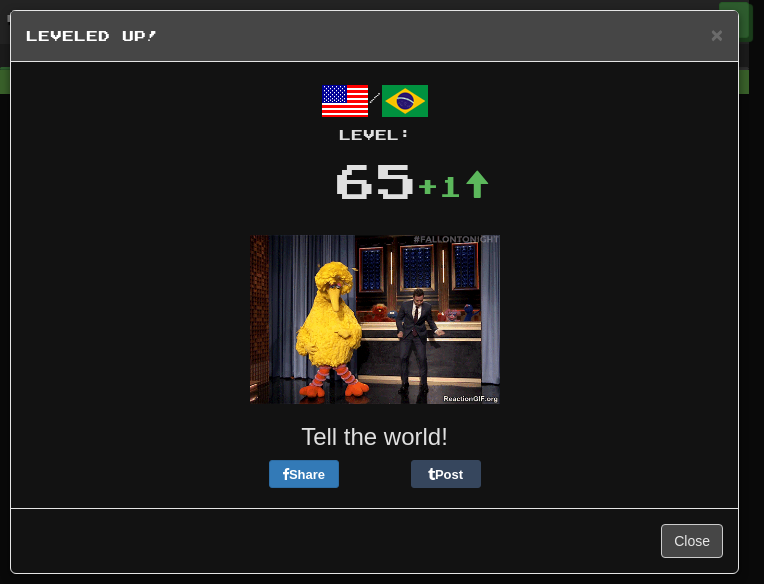 click on "Close" at bounding box center [374, 540] 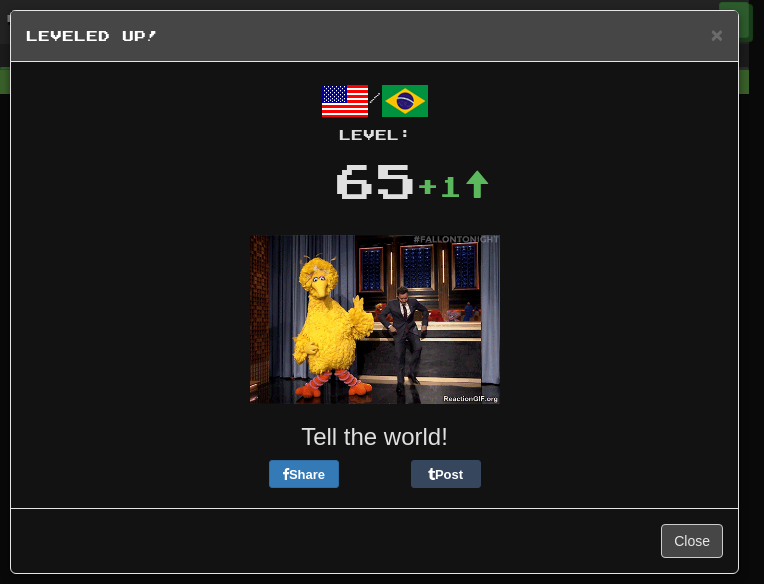 drag, startPoint x: 704, startPoint y: 509, endPoint x: 694, endPoint y: 514, distance: 11.18034 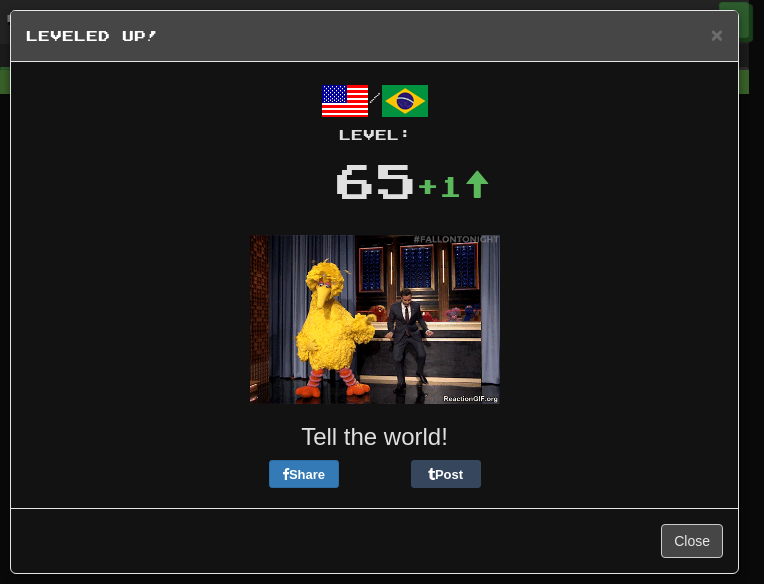 click on "Close" at bounding box center (374, 540) 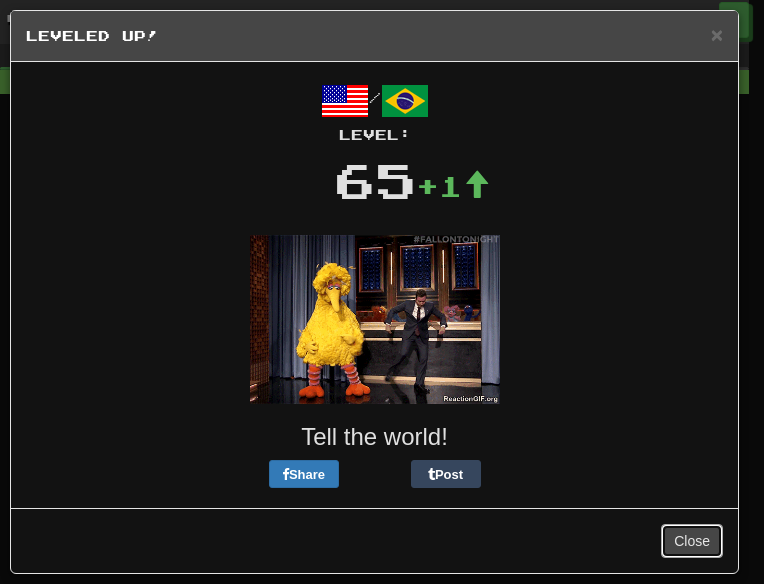 click on "Close" at bounding box center [692, 541] 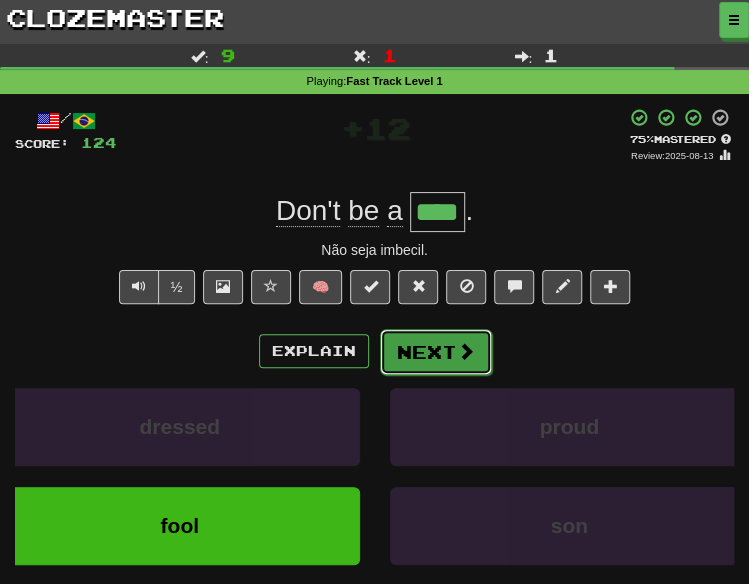 click on "Next" at bounding box center [436, 352] 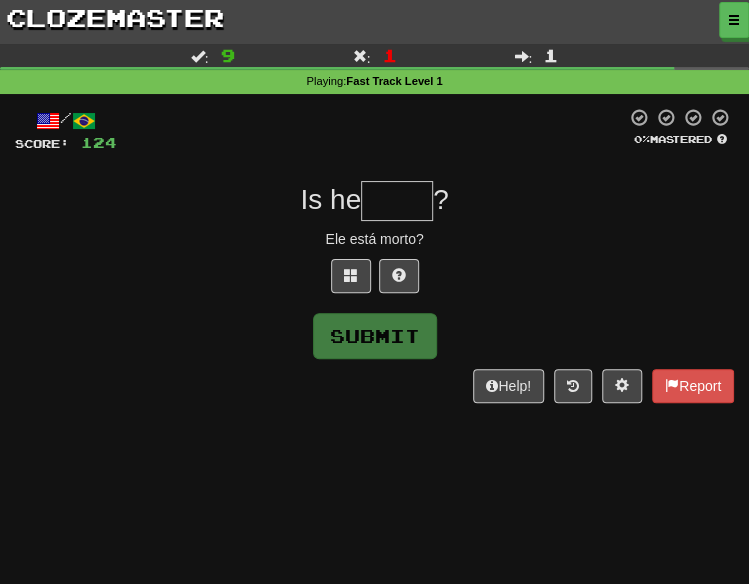 click at bounding box center (374, 281) 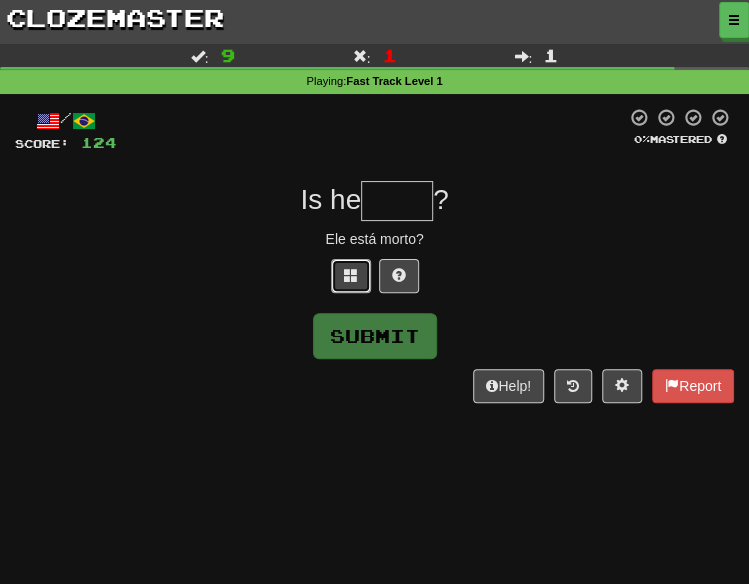 click at bounding box center [351, 275] 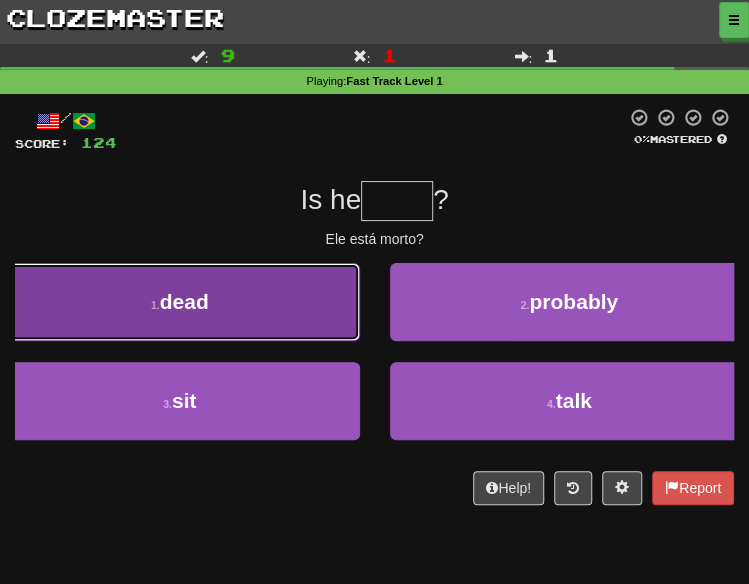 click on "1 .  dead" at bounding box center (180, 302) 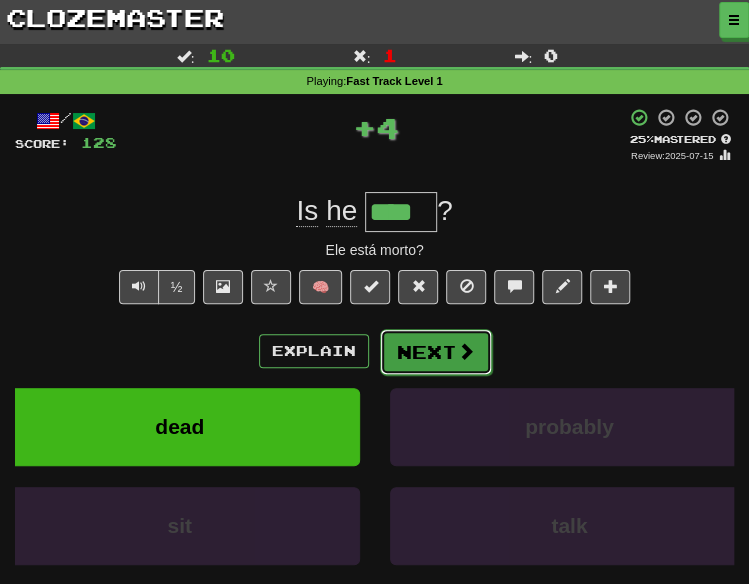 click on "Next" at bounding box center [436, 352] 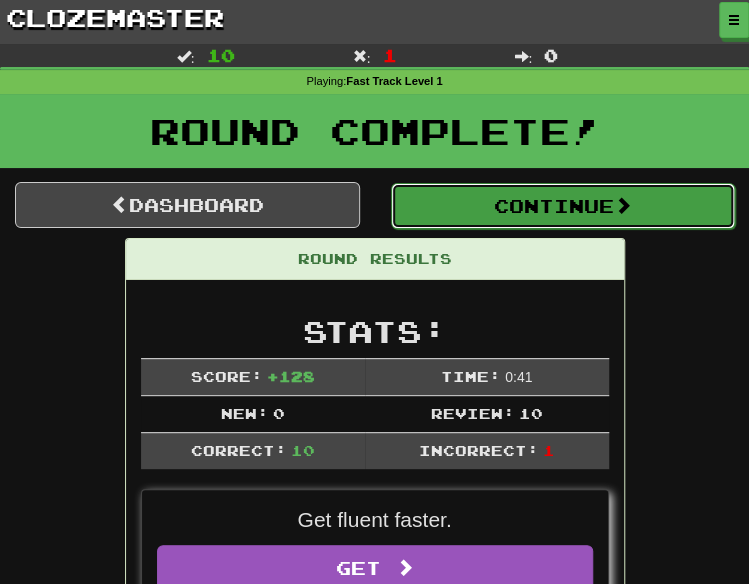 click on "Continue" at bounding box center (563, 206) 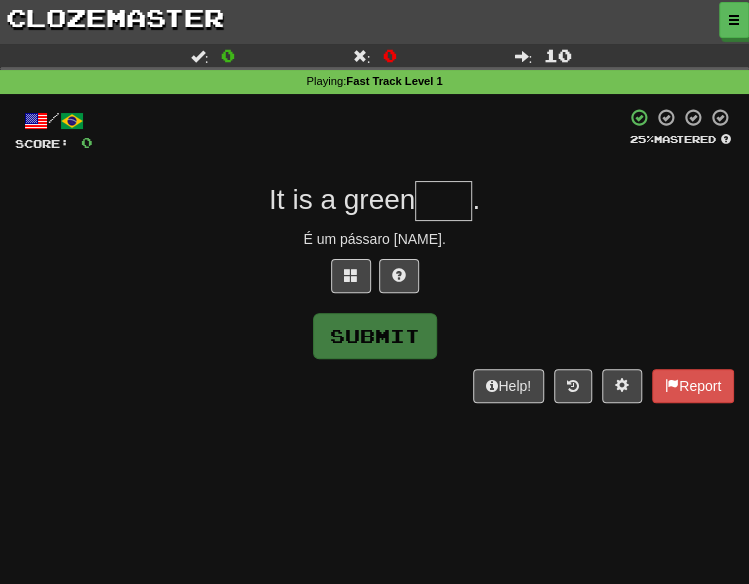 click at bounding box center (374, 281) 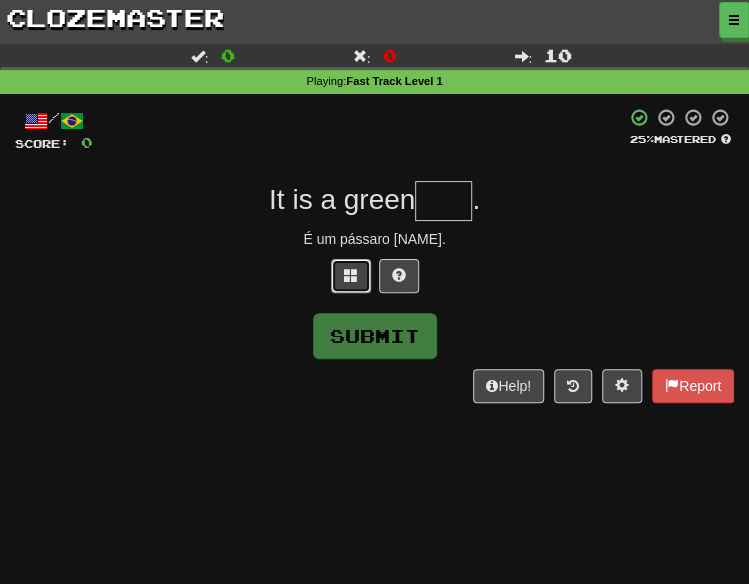 click at bounding box center (351, 276) 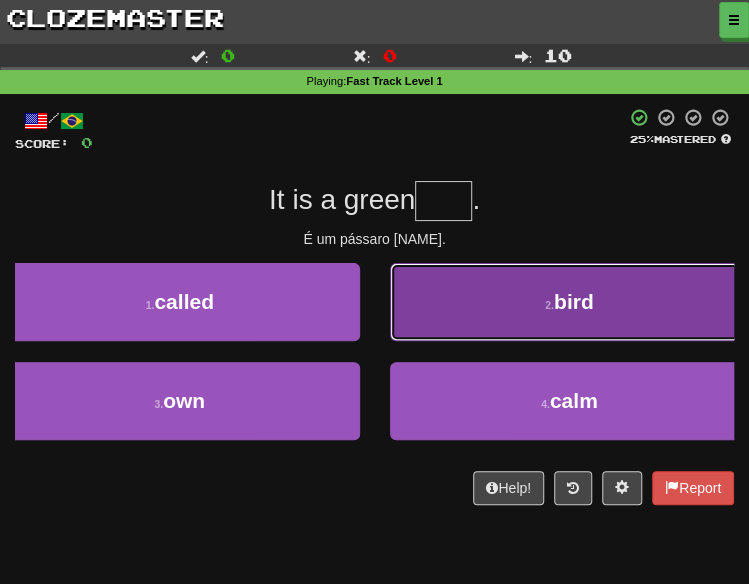 click on "2 .  bird" at bounding box center [570, 302] 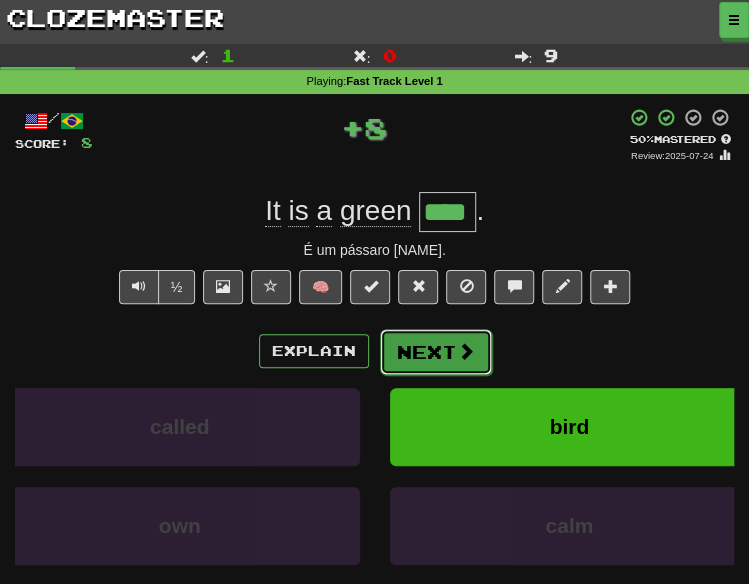 click on "Next" at bounding box center (436, 352) 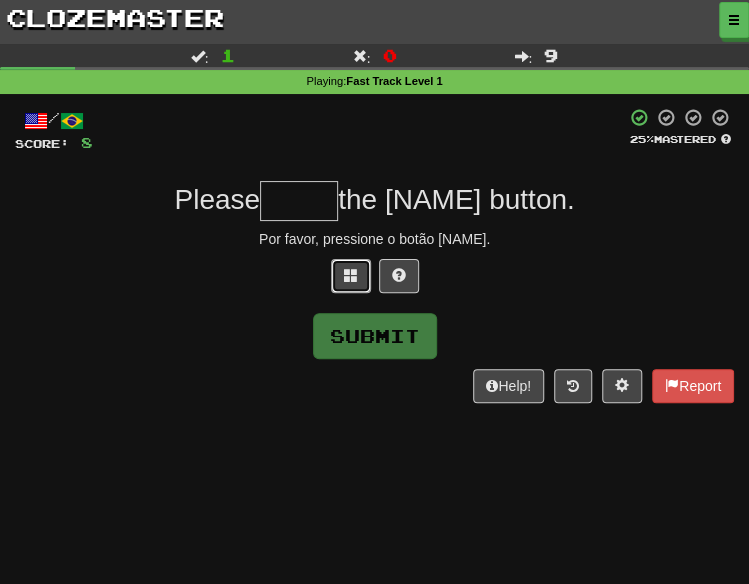 click at bounding box center (351, 276) 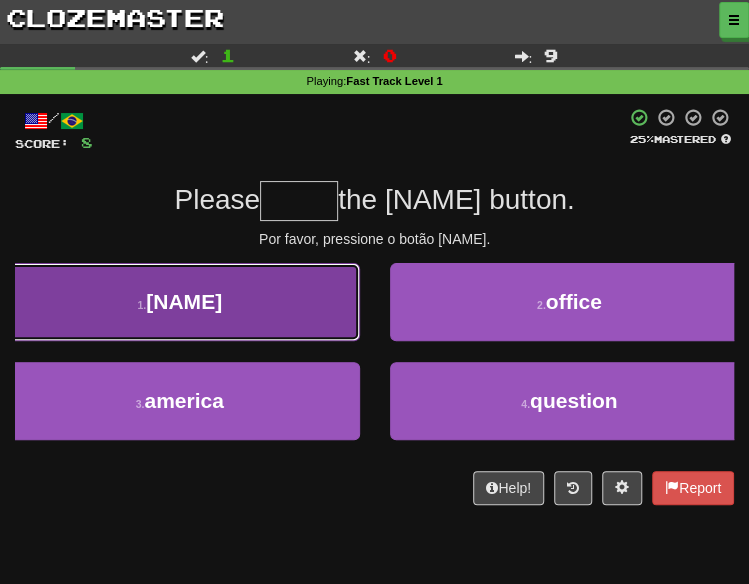 click on "1 .  press" at bounding box center (180, 302) 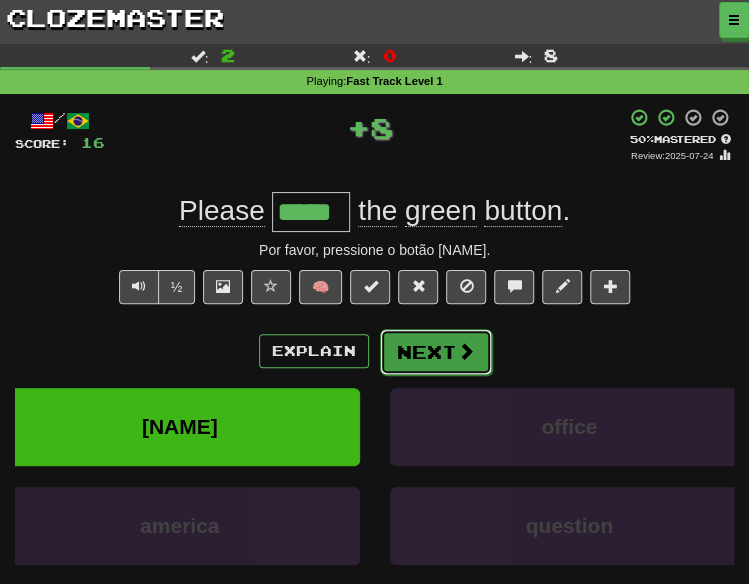 click on "Next" at bounding box center (436, 352) 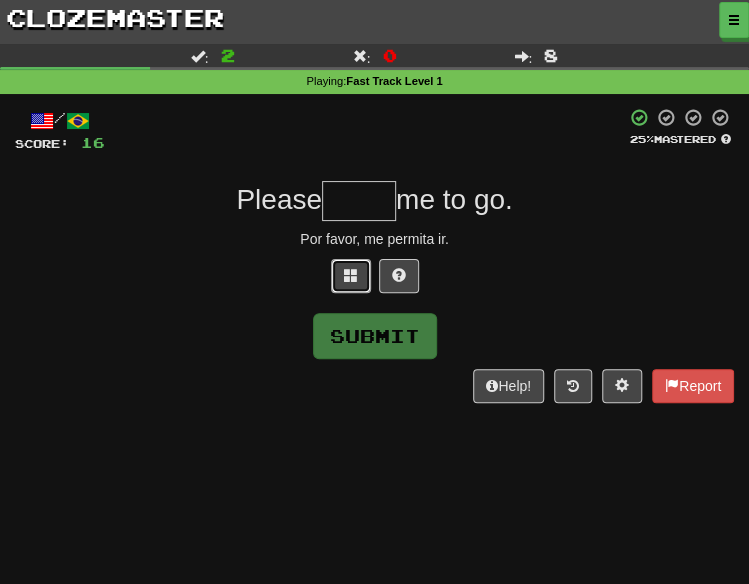 click at bounding box center [351, 275] 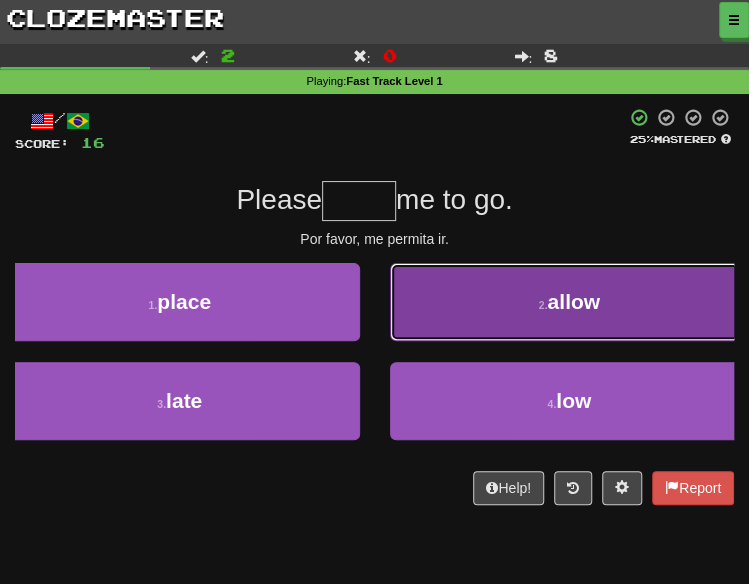 click on "2 .  allow" at bounding box center [570, 302] 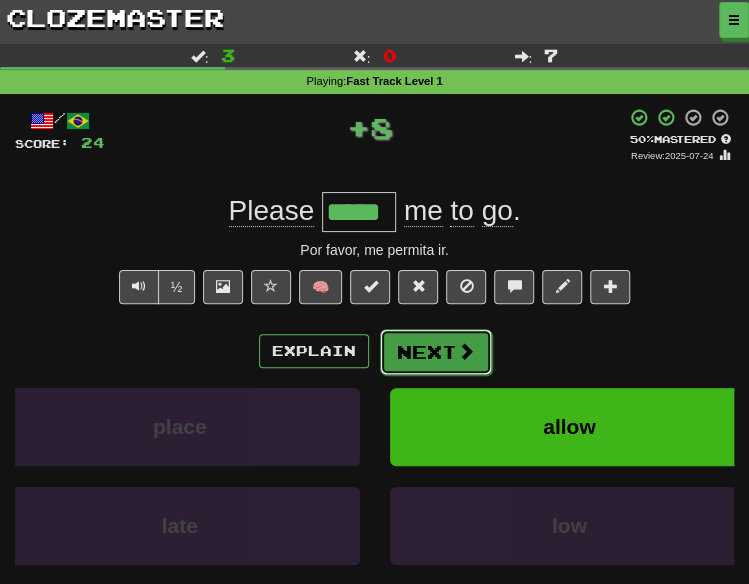click on "Next" at bounding box center (436, 352) 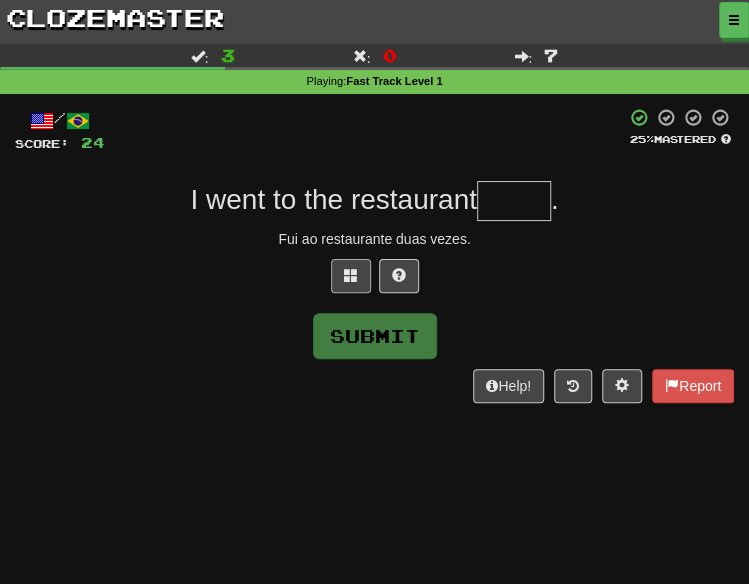 click at bounding box center (374, 281) 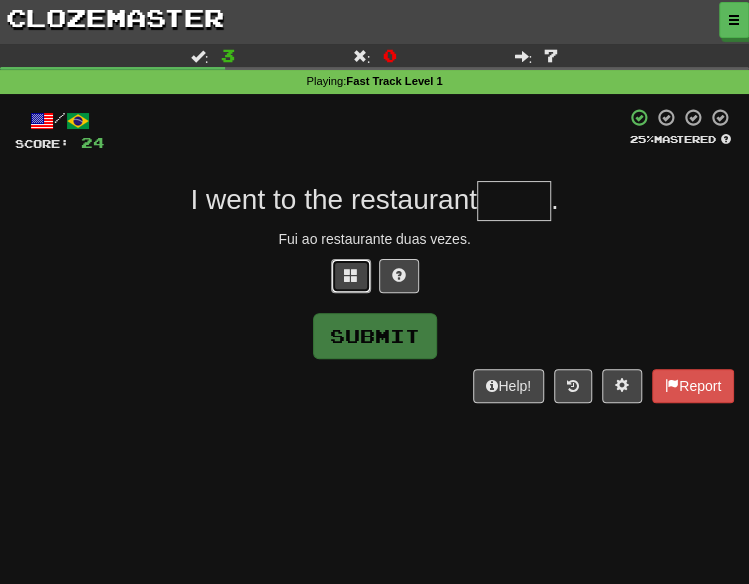 click at bounding box center [351, 276] 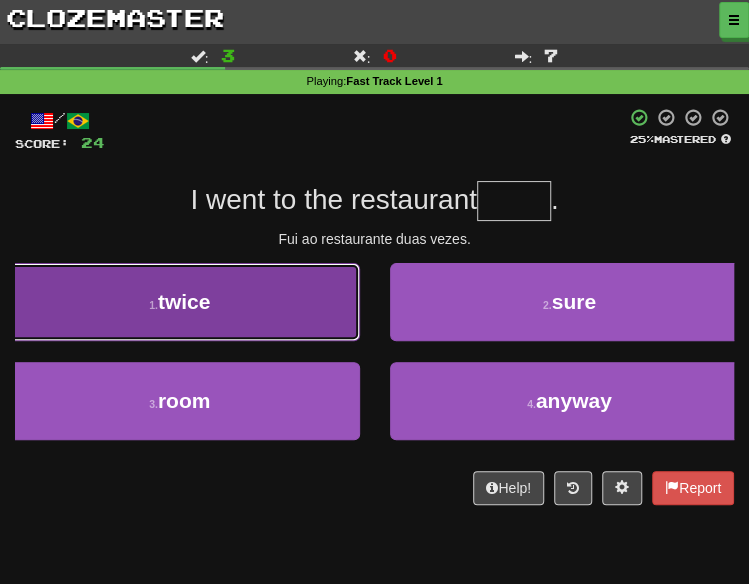 click on "1 .  twice" at bounding box center (180, 302) 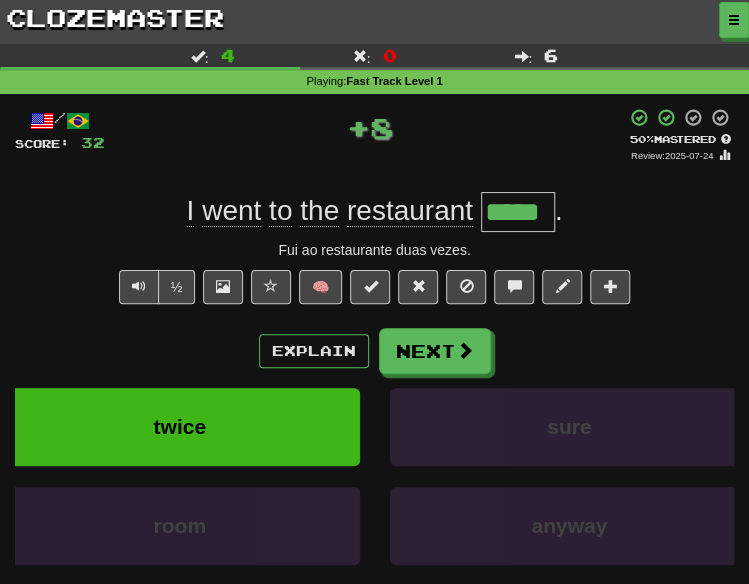 click on "Explain Next" at bounding box center [374, 351] 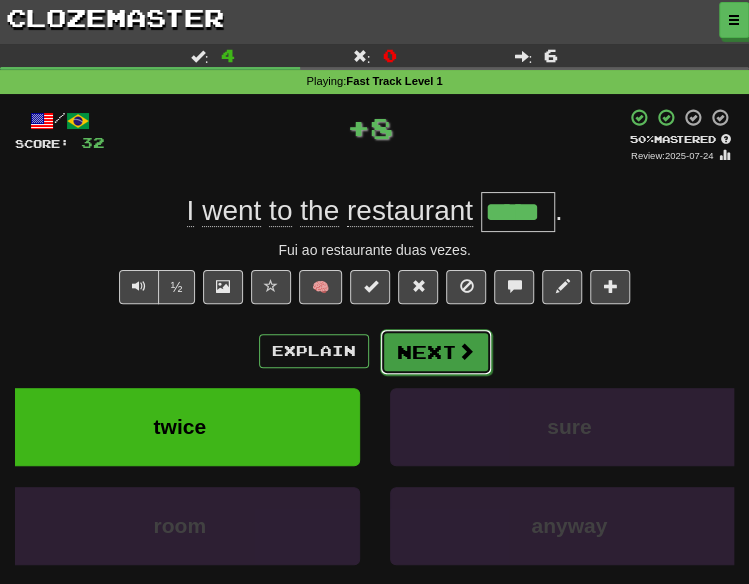 click on "Next" at bounding box center [436, 352] 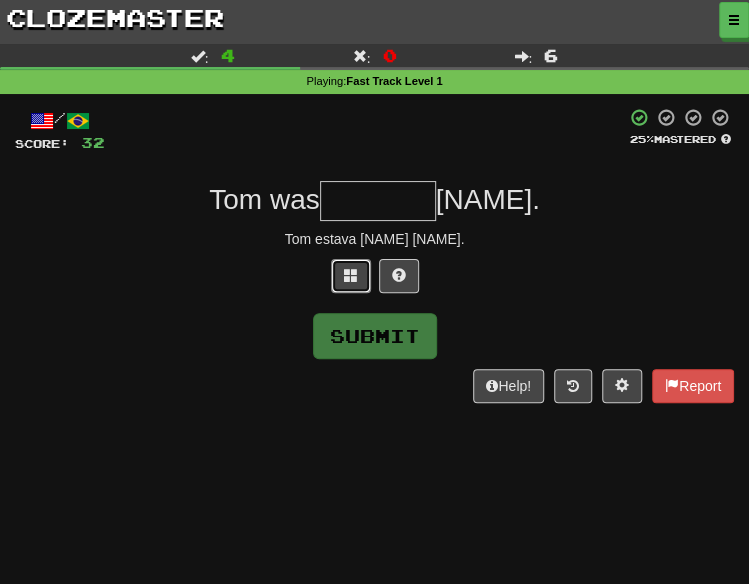 click at bounding box center (351, 276) 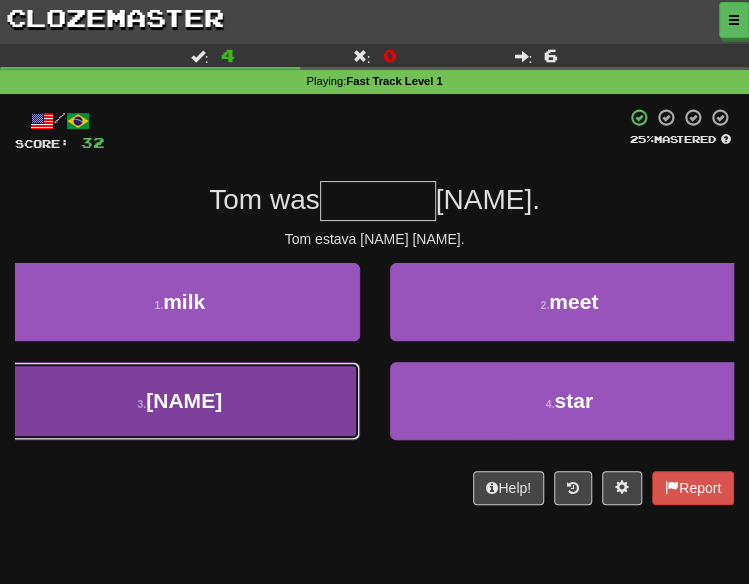 click on "3 .  shouting" at bounding box center [180, 401] 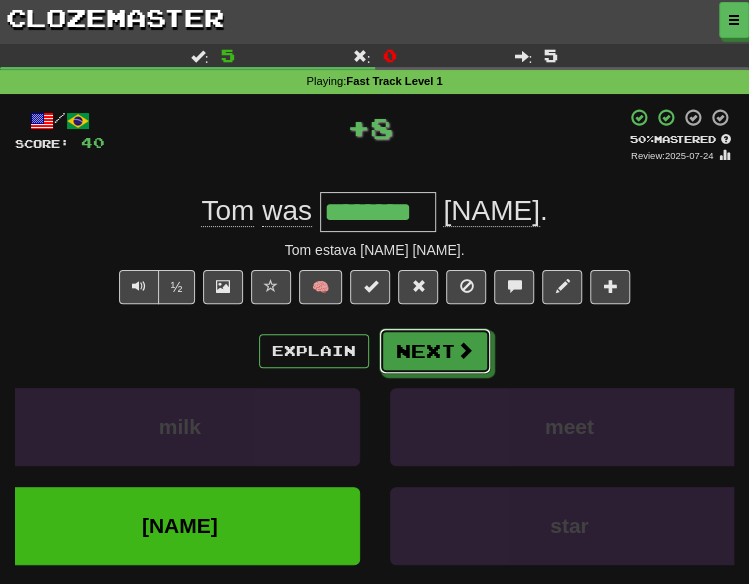 click on "Next" at bounding box center [435, 351] 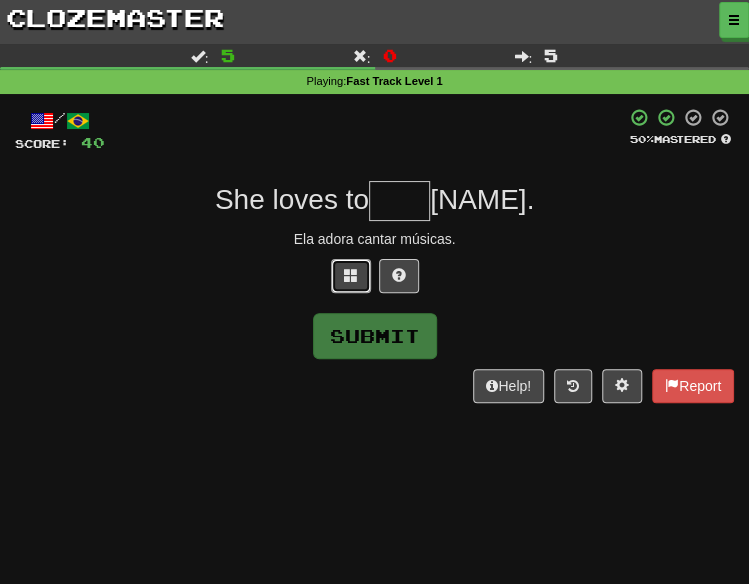 click at bounding box center [351, 276] 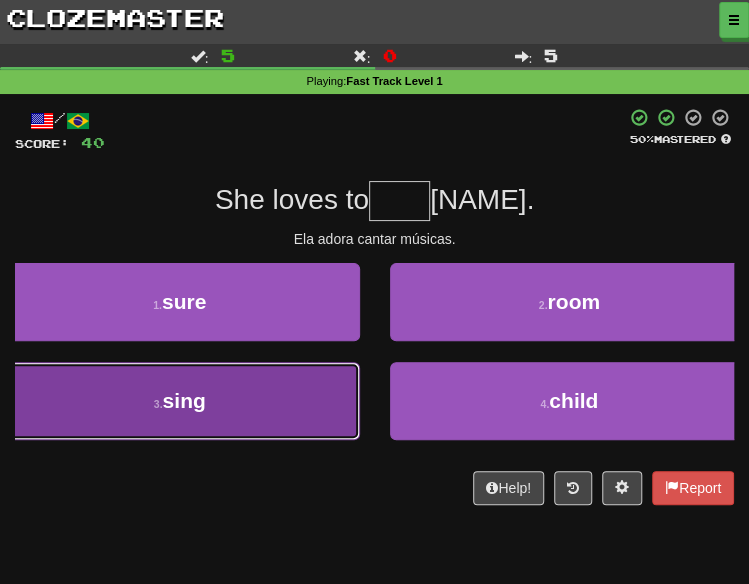 click on "3 .  sing" at bounding box center (180, 401) 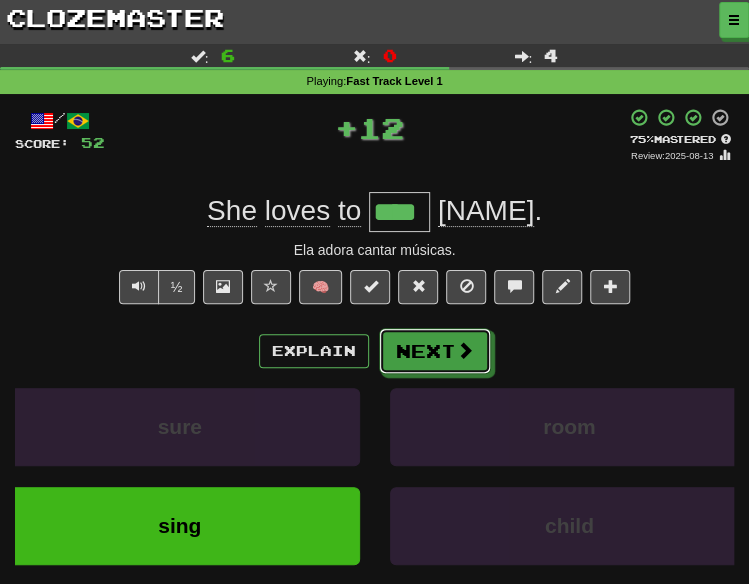 drag, startPoint x: 479, startPoint y: 359, endPoint x: 446, endPoint y: 356, distance: 33.13608 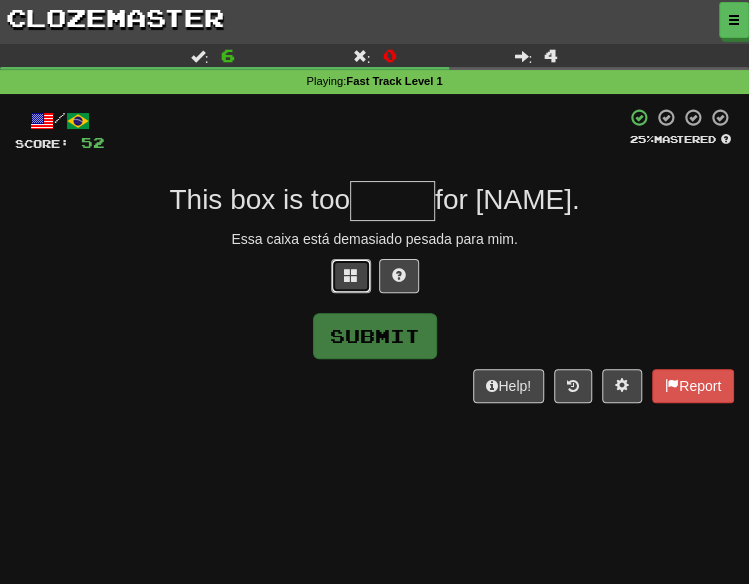click at bounding box center [351, 276] 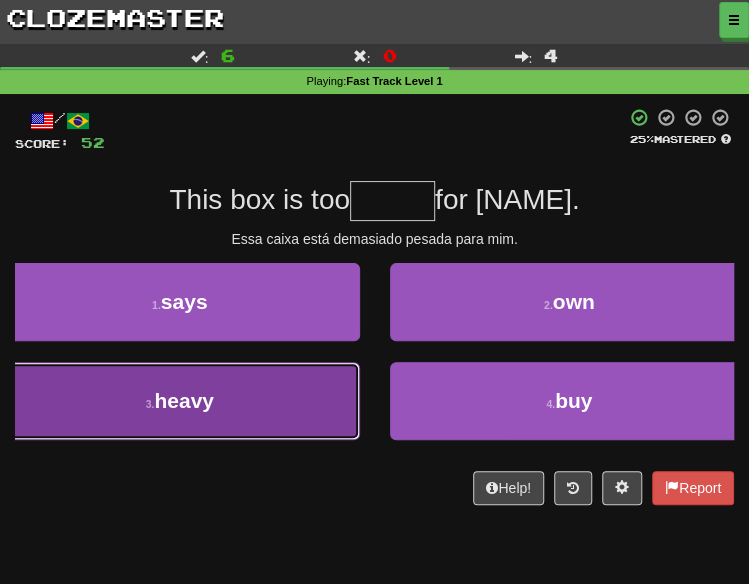 click on "3 .  heavy" at bounding box center [180, 401] 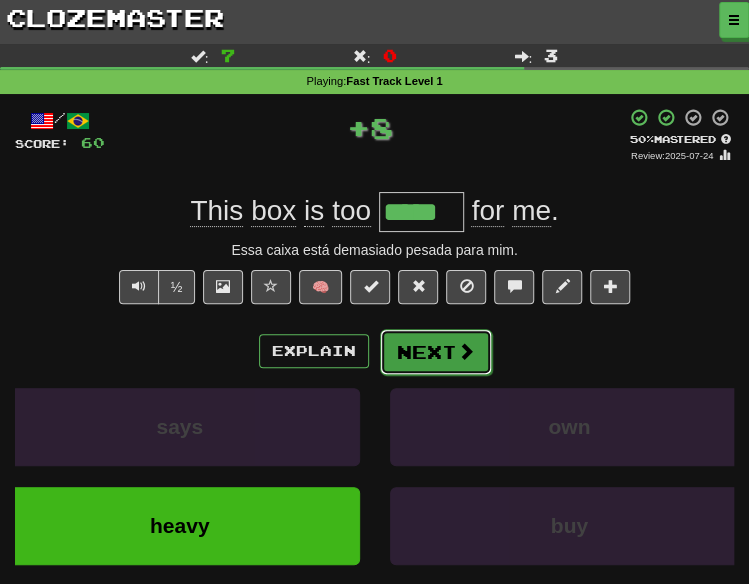 click at bounding box center [466, 351] 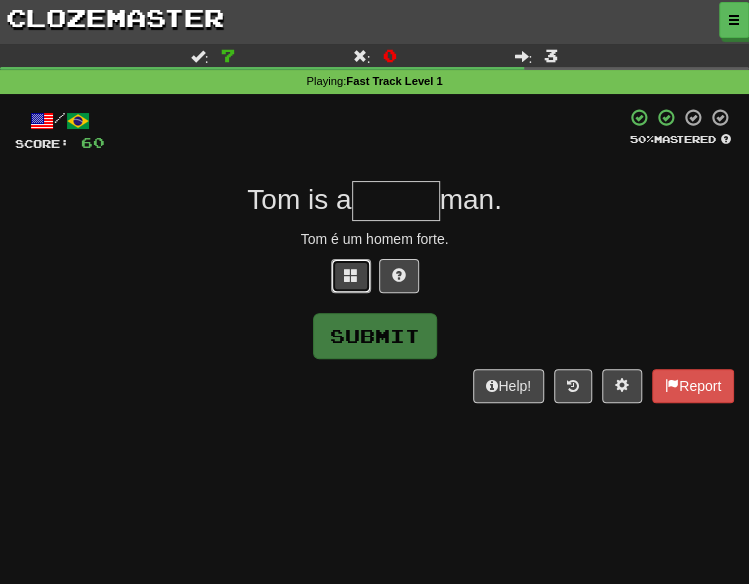 click at bounding box center [351, 276] 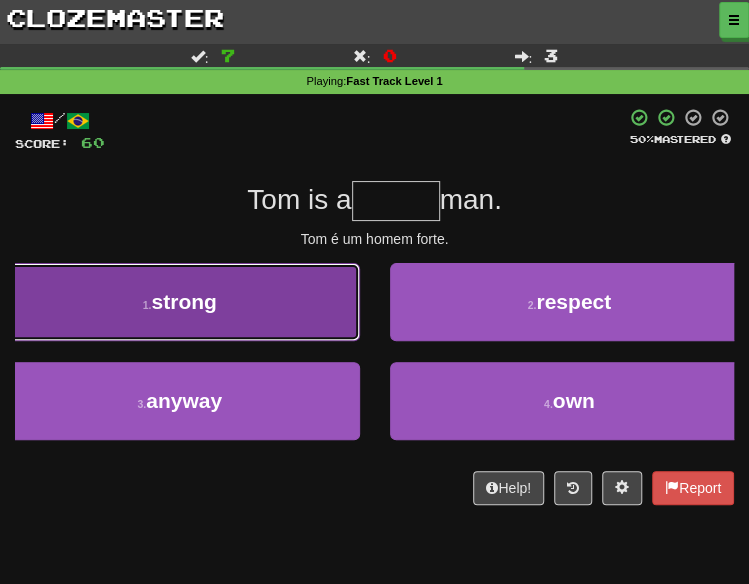 click on "1 .  strong" at bounding box center (180, 302) 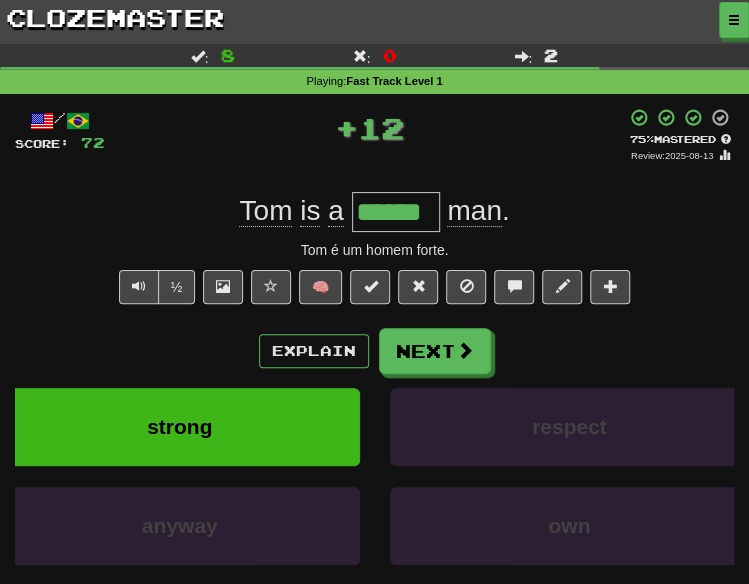 click on "/  Score:   72 + 12 75 %  Mastered Review:  2025-08-13 Tom   is   a   ******   man . Tom é um homem forte. ½ 🧠 Explain Next strong respect anyway own Learn more: strong respect anyway own  Help!  Report" at bounding box center (374, 384) 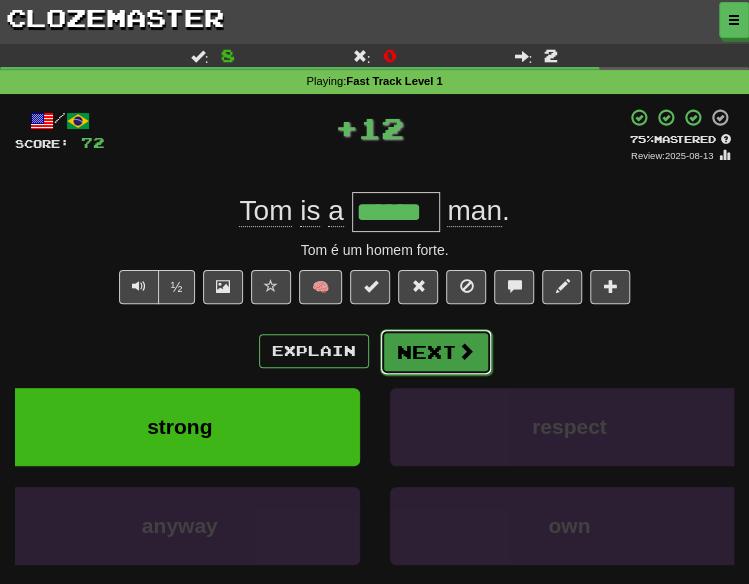click at bounding box center [466, 351] 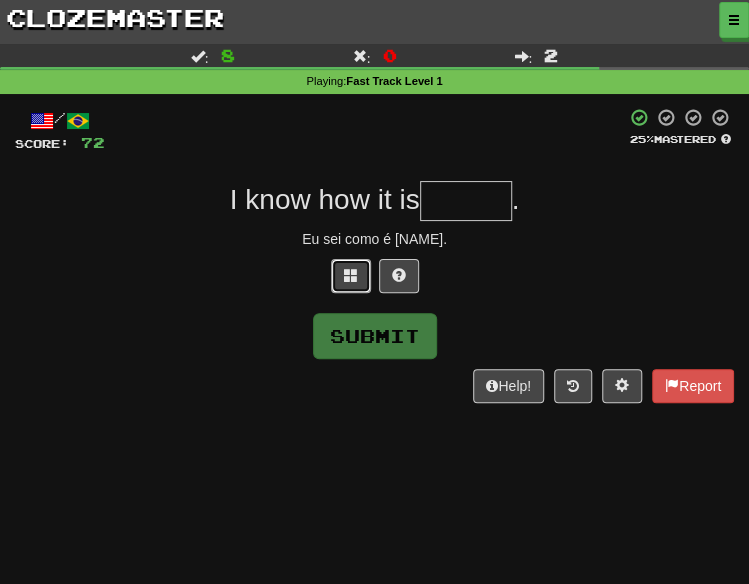 click at bounding box center [351, 275] 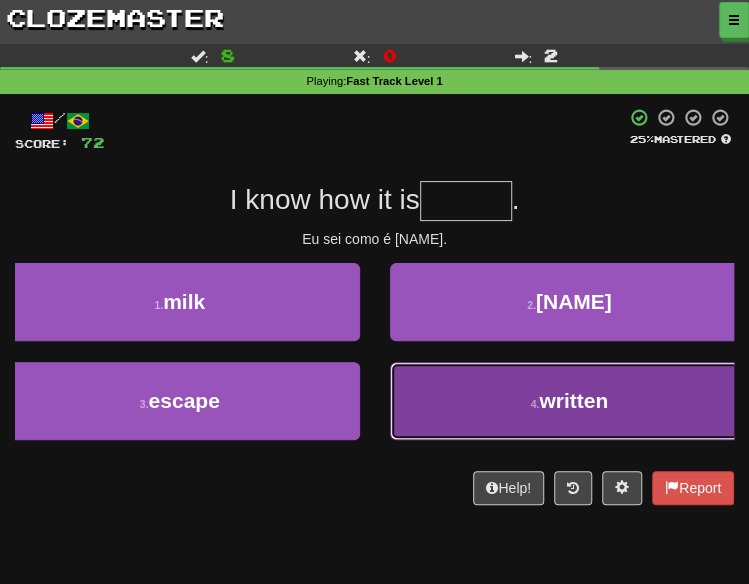 click on "4 .  written" at bounding box center (570, 401) 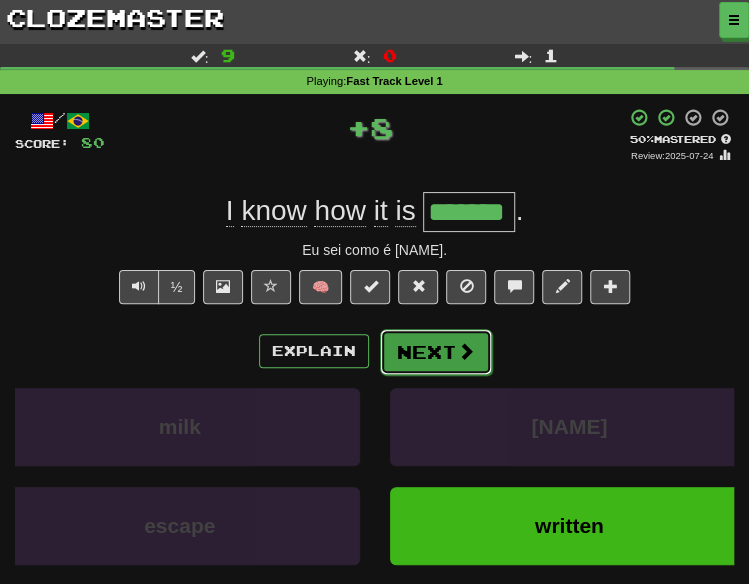 click on "Next" at bounding box center [436, 352] 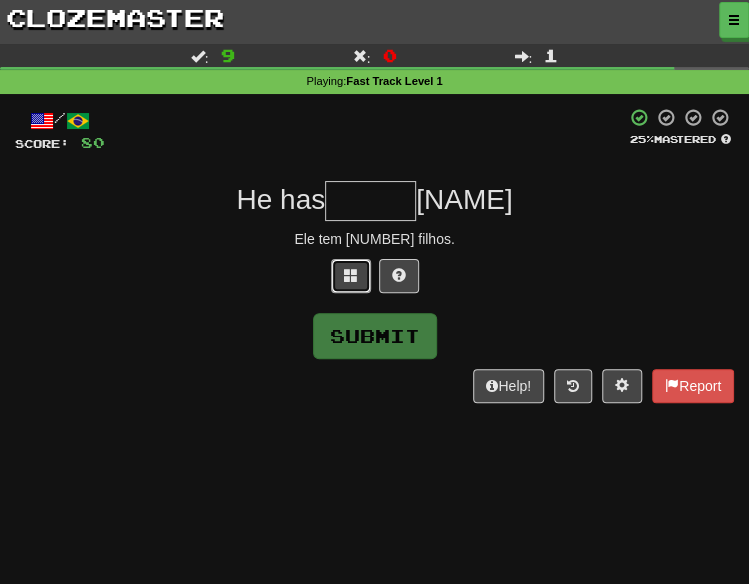 click at bounding box center (351, 275) 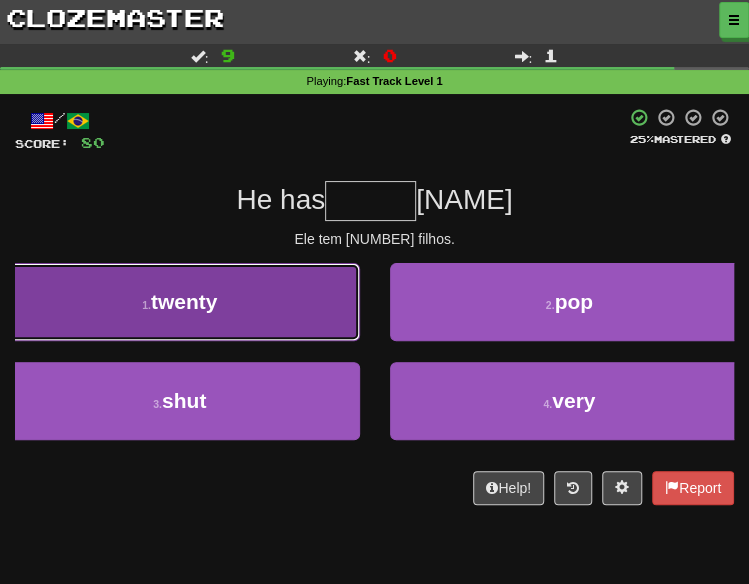 click on "1 .  twenty" at bounding box center (180, 302) 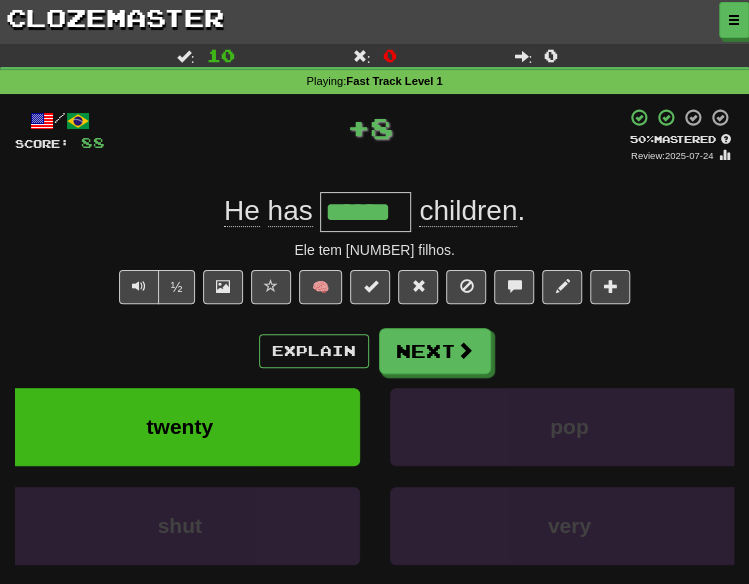 click on "Explain Next twenty pop shut very Learn more: twenty pop shut very" at bounding box center [374, 472] 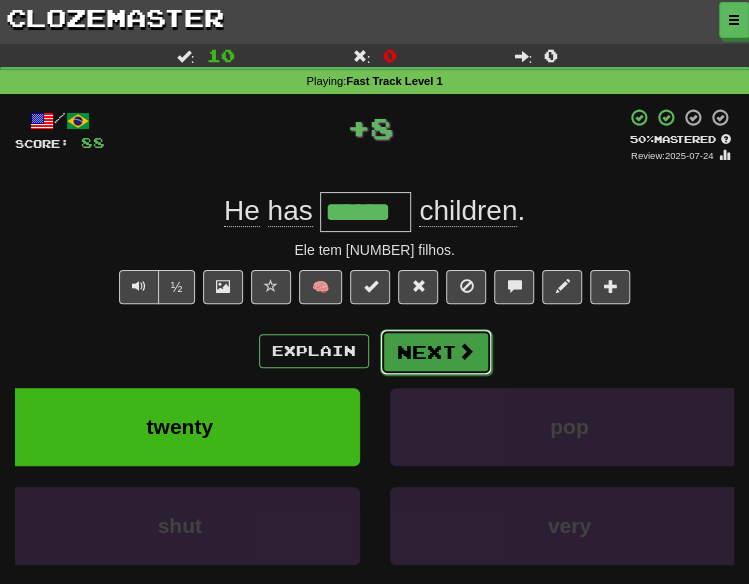 click on "Next" at bounding box center (436, 352) 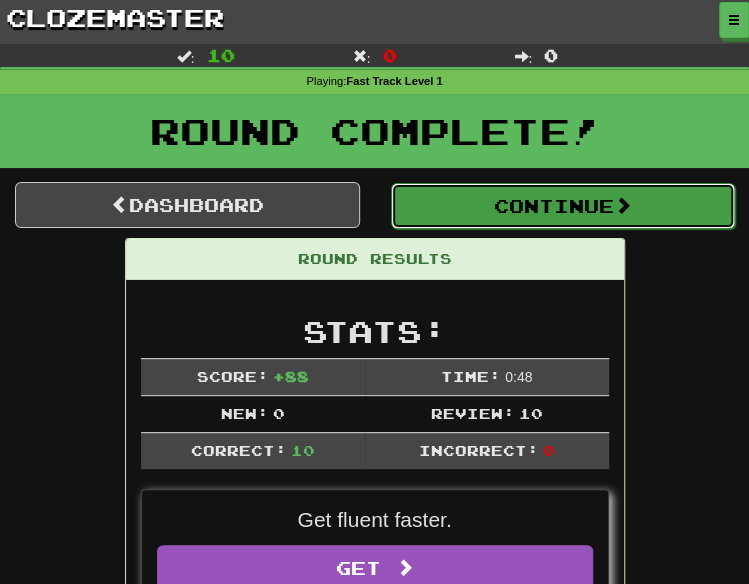 click on "Continue" at bounding box center (563, 206) 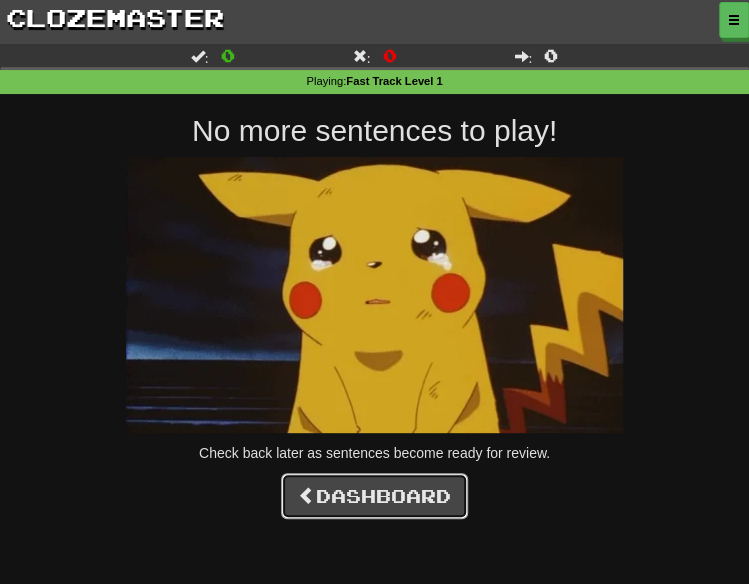 click on "Dashboard" at bounding box center (374, 496) 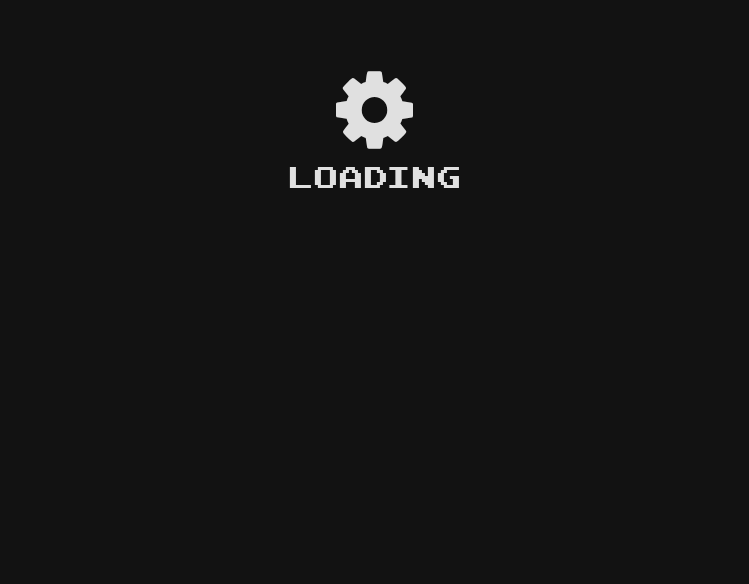 scroll, scrollTop: 0, scrollLeft: 0, axis: both 